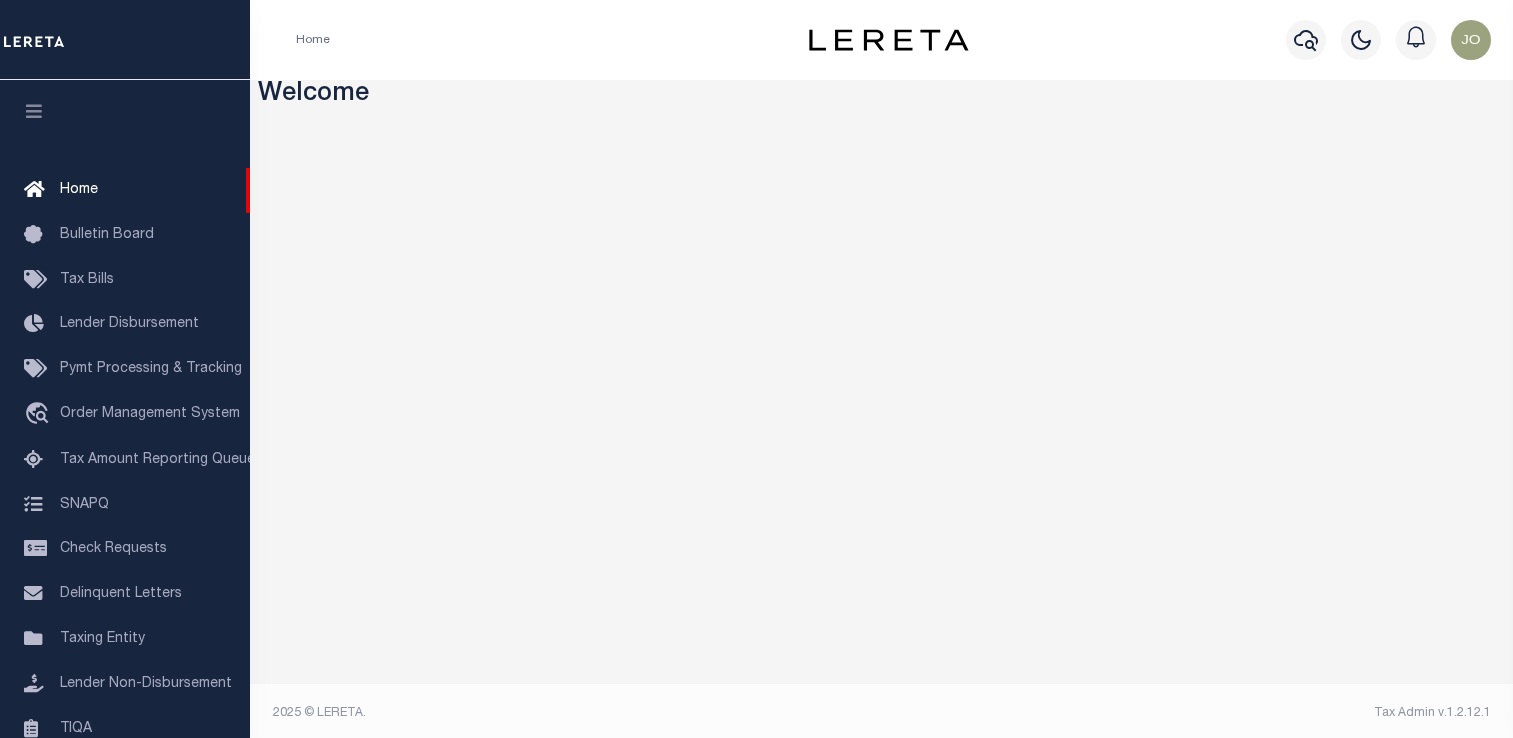 scroll, scrollTop: 0, scrollLeft: 0, axis: both 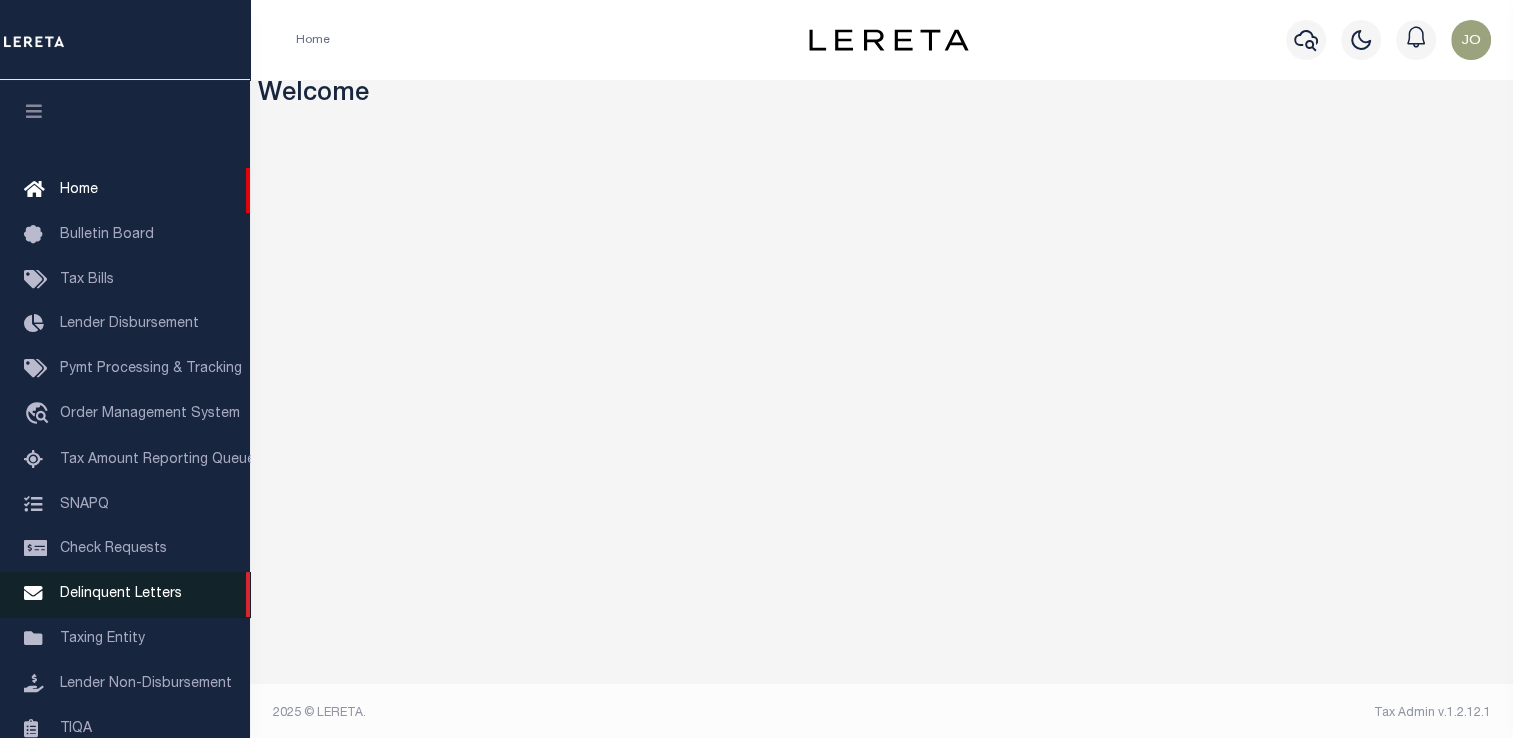 click on "Delinquent Letters" at bounding box center (125, 594) 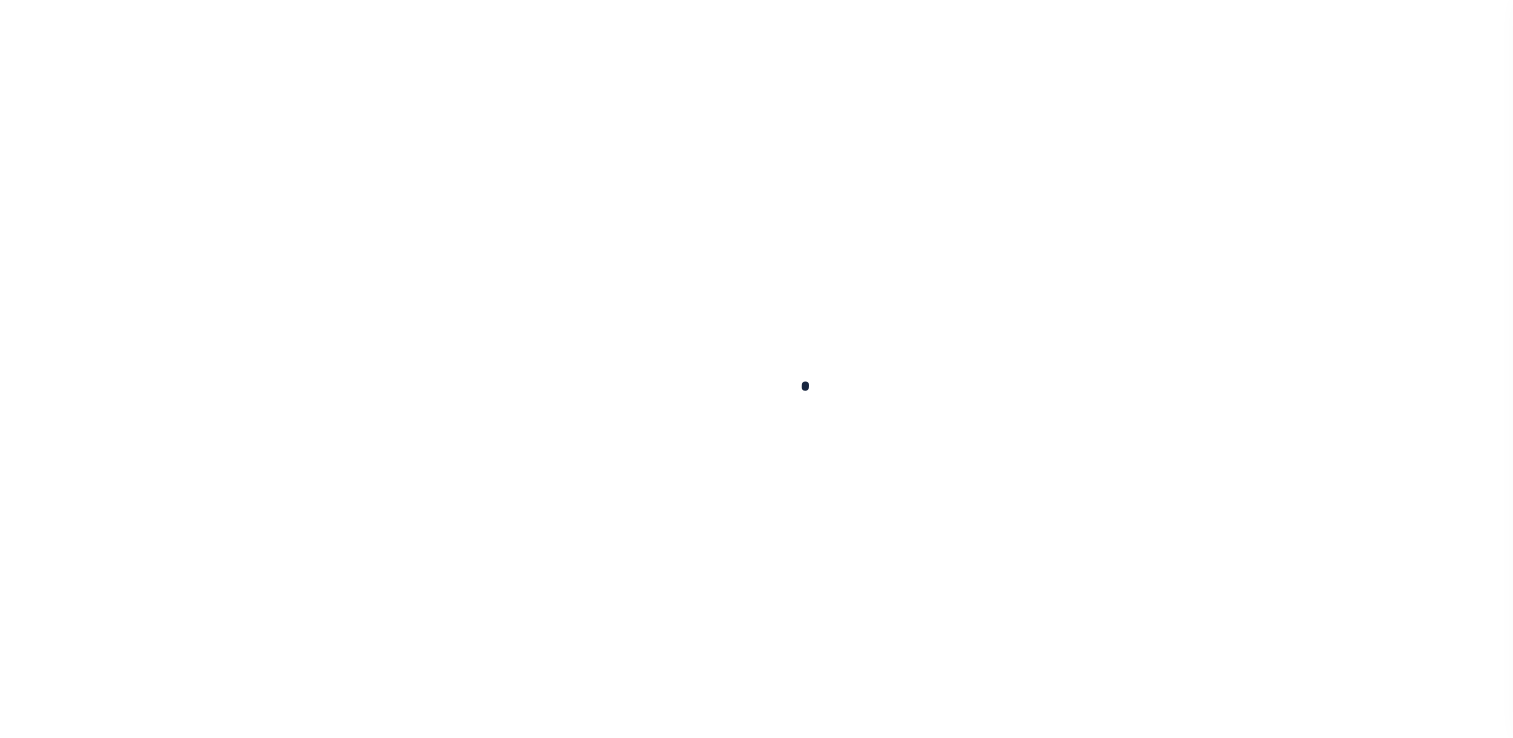scroll, scrollTop: 0, scrollLeft: 0, axis: both 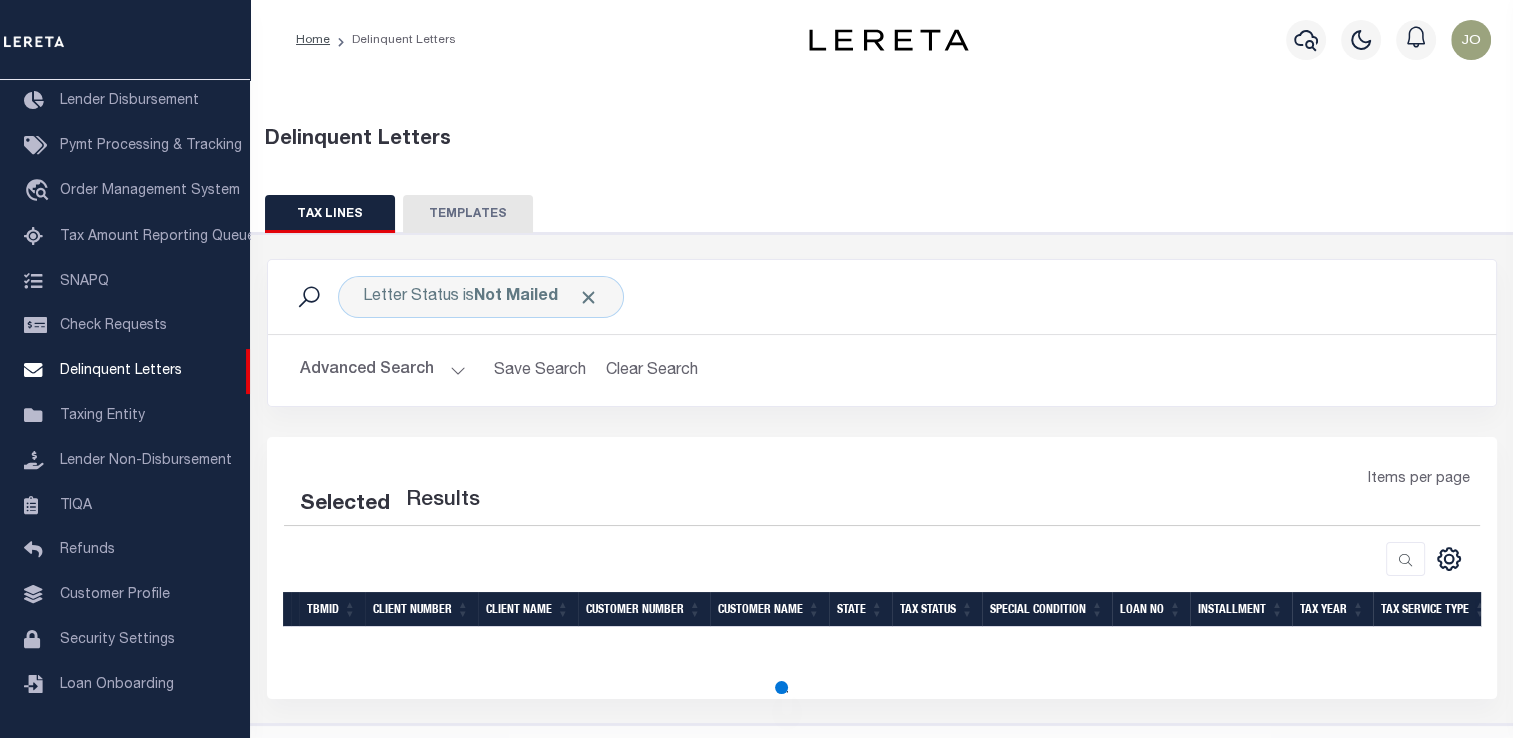 click on "TEMPLATES" at bounding box center [468, 214] 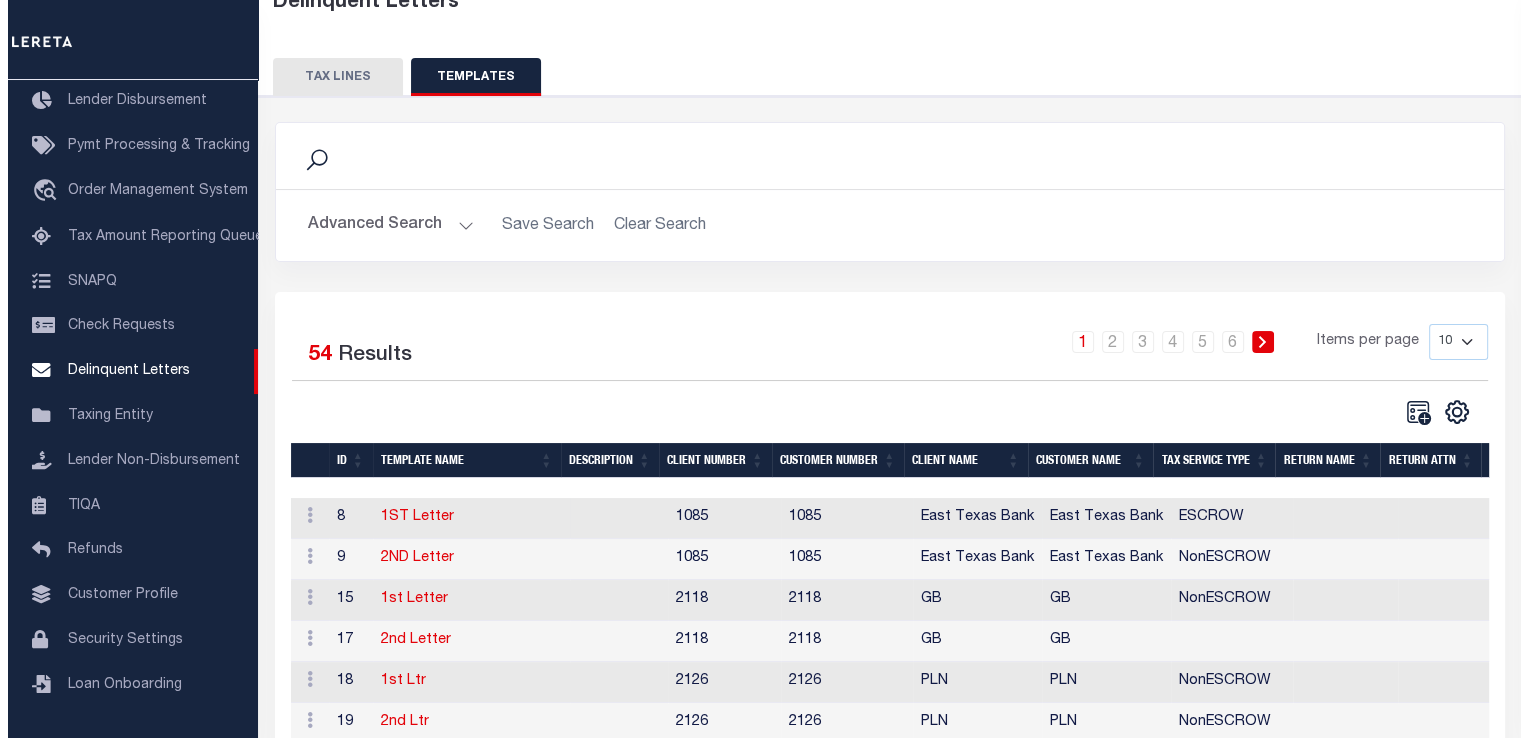 scroll, scrollTop: 381, scrollLeft: 0, axis: vertical 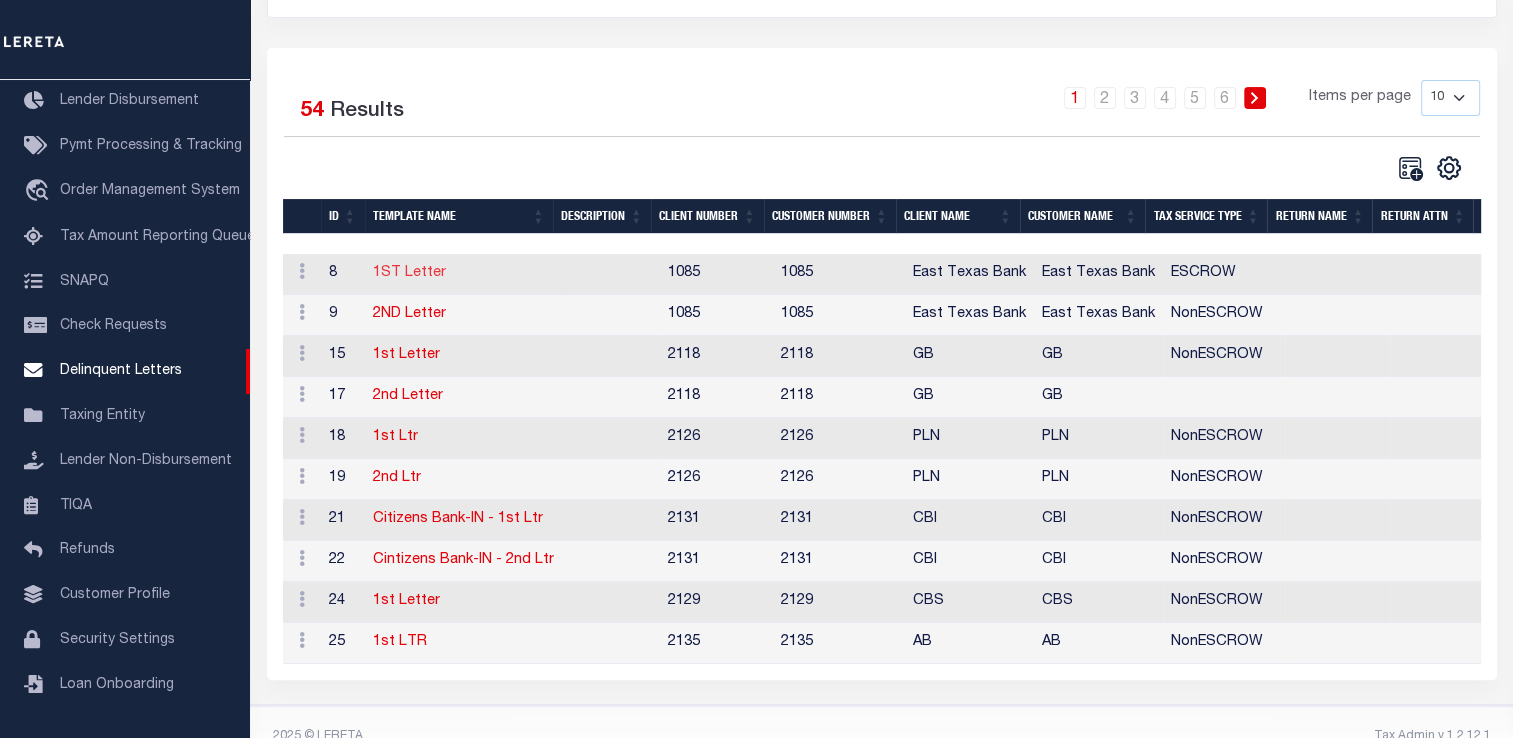 click on "1ST Letter" at bounding box center [409, 273] 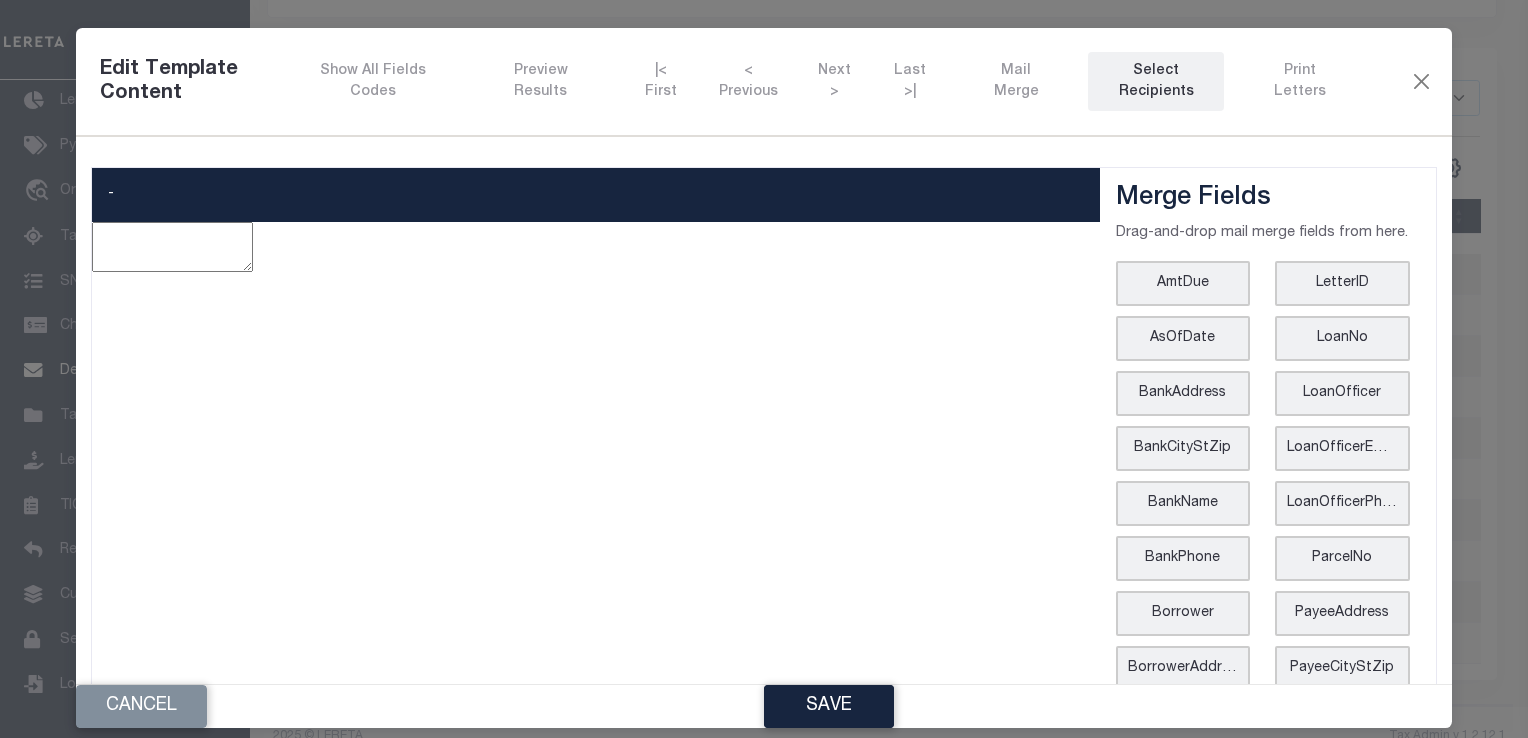 type on "<p style="text-align: center;"><img style="float: left;" title="Texas Bank and Trust.jpg" src="data:image/jpeg;base64,/9j/4AAQSkZJRgABAQEAYABgAAD/2wBDAAMCAgMCAgMDAwMEAwMEBQgFBQQEBQoHBwYIDAoMDAsKCwsNDhIQDQ4RDgsLEBYQERMUFRUVDA8XGBYUGBIUFRT/2wBDAQMEBAUEBQkFBQkUDQsNFBQUFBQUFBQUFBQUFBQUFBQUFBQUFBQUFBQUFBQUFBQUFBQUFBQUFBQUFBQUFBQUFBT/wAARCABSAPkDASIAAhEBAxEB/8QAHwAAAQUBAQEBAQEAAAAAAAAAAAECAwQFBgcICQoL/8QAtRAAAgEDAwIEAwUFBAQAAAF9AQIDAAQRBRIhMUEGE1FhByJxFDKBkaEII0KxwRVS0fAkM2JyggkKFhcYGRolJicoKSo0NTY3ODk6Q0RFRkdISUpTVFVWV1hZWmNkZWZnaGlqc3R1dnd4eXqDhIWGh4iJipKTlJWWl5iZmqKjpKWmp6ipqrKztLW2t7i5usLDxMXGx8jJytLT1NXW19jZ2uHi4+Tl5ufo6erx8vP09fb3+Pn6/8QAHwEAAwEBAQEBAQEBAQAAAAAAAAECAwQFBgcICQoL/8QAtREAAgECBAQDBAcFBAQAAQJ3AAECAxEEBSExBhJBUQdhcRMiMoEIFEKRobHBCSMzUvAVYnLRChYkNOEl8RcYGRomJygpKjU2Nzg5OkNERUZHSElKU1RVVldYWVpjZGVmZ2hpanN0dXZ3eHl6goOEhYaHiImKkpOUlZaXmJmaoqOkpaanqKmqsrO0tba3uLm6wsPExcbHyMnK0tPU1dbX2Nna4uPk5ebn6Onq8vP09fb3+Pn6/9oADAMBAAIRAxEAPwD9U6KKKACk3D1rnvHnxA8PfDLw3ca/4o1a30TSICqyXd0xChmOFUY5JJ6Ac18/eAf2+/BfxY+..." 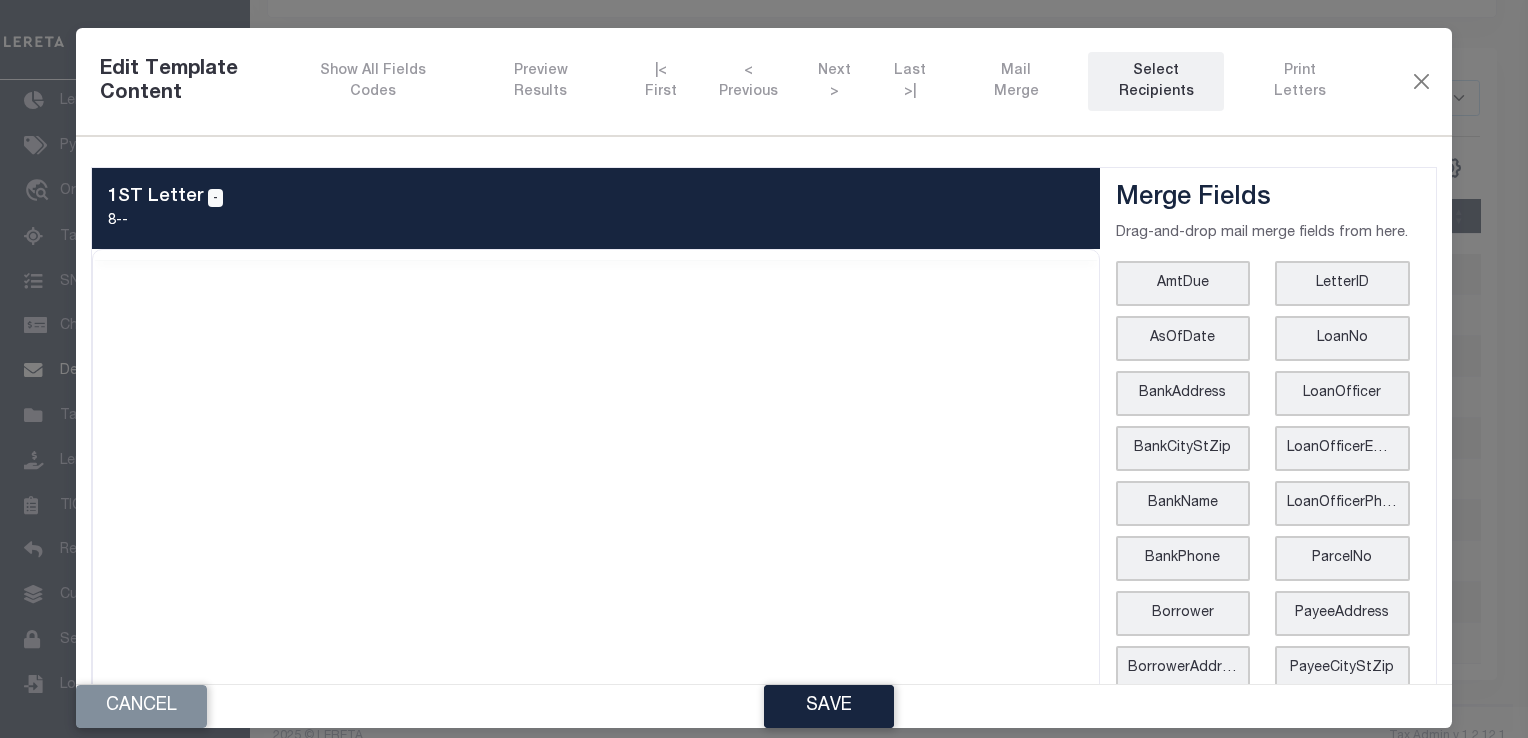 scroll, scrollTop: 0, scrollLeft: 0, axis: both 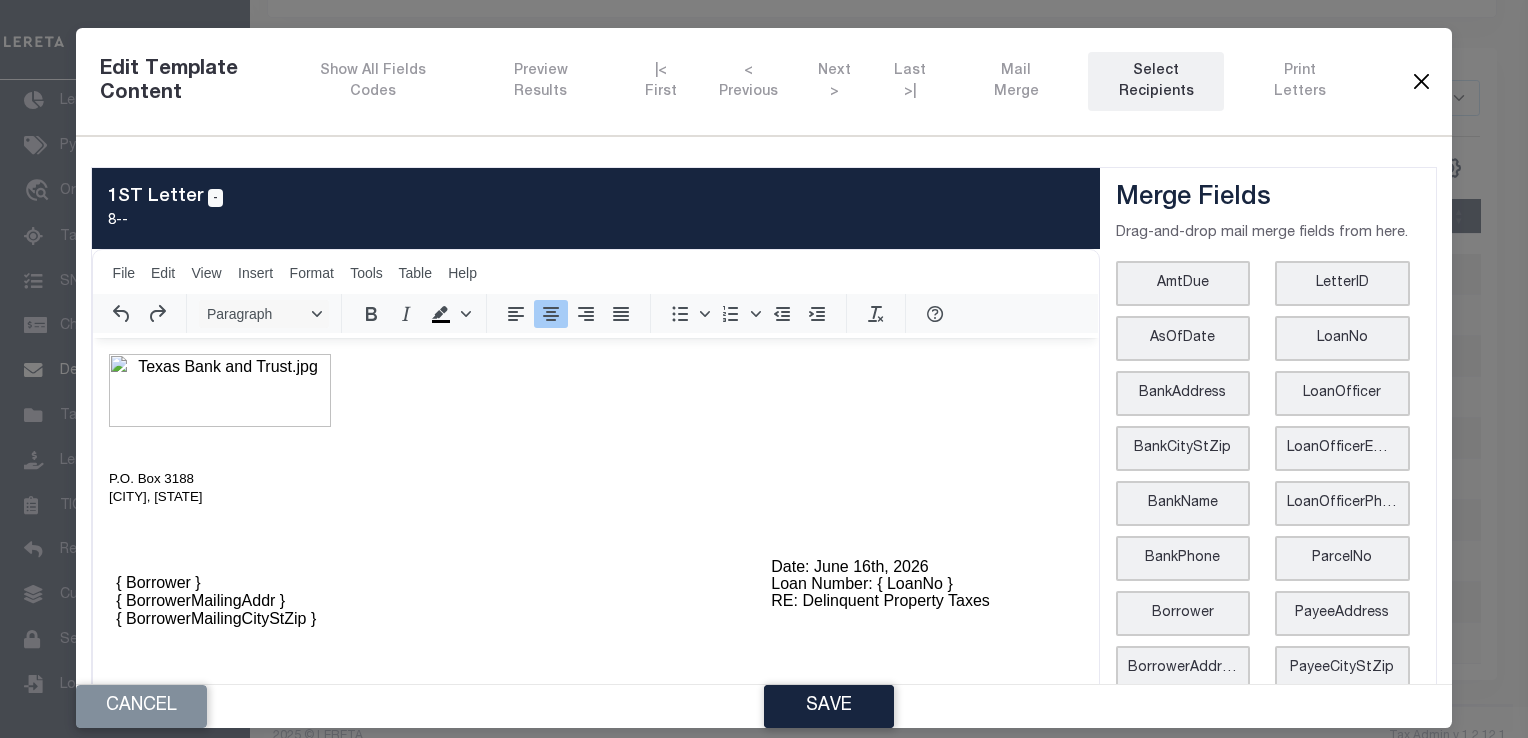 click at bounding box center (1421, 82) 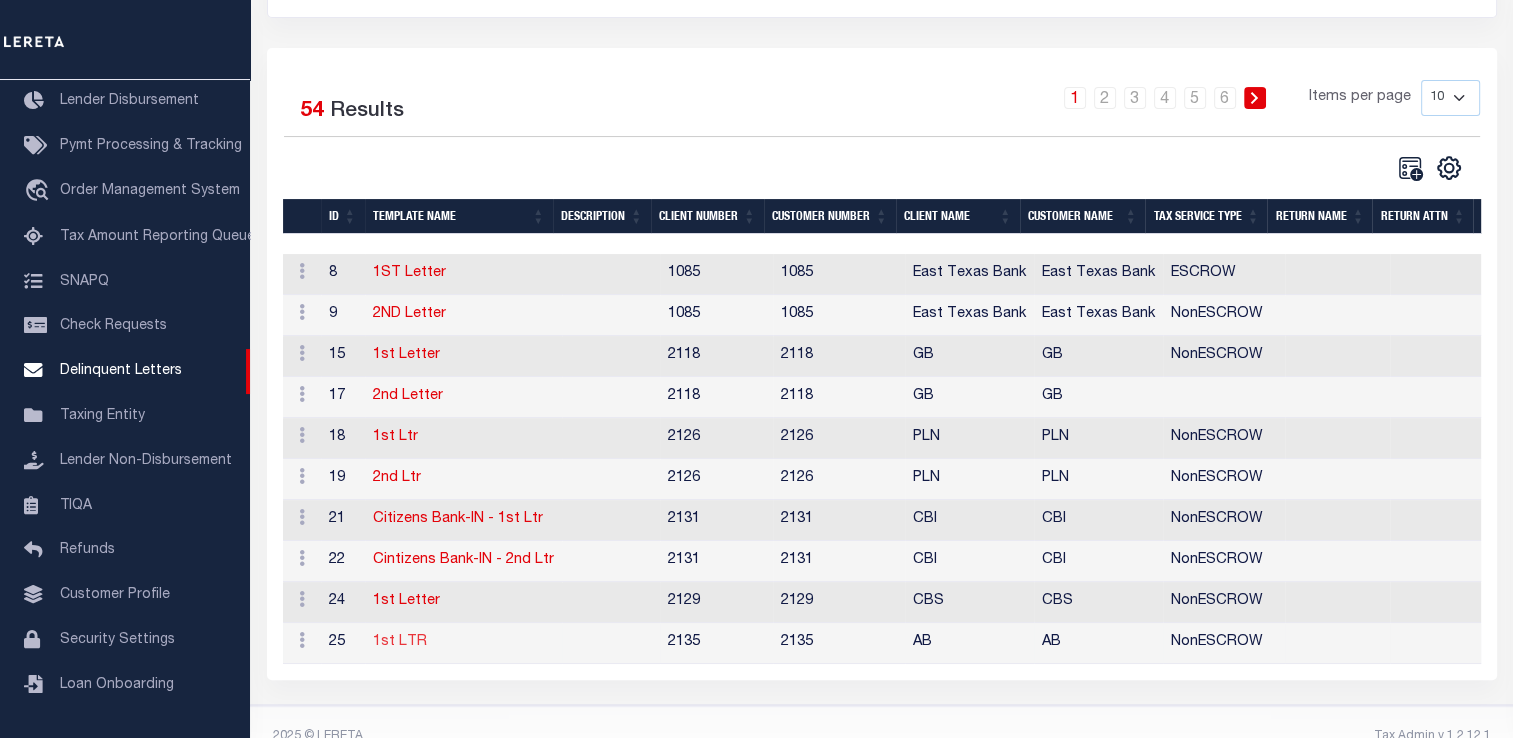 click on "1st LTR" at bounding box center [400, 642] 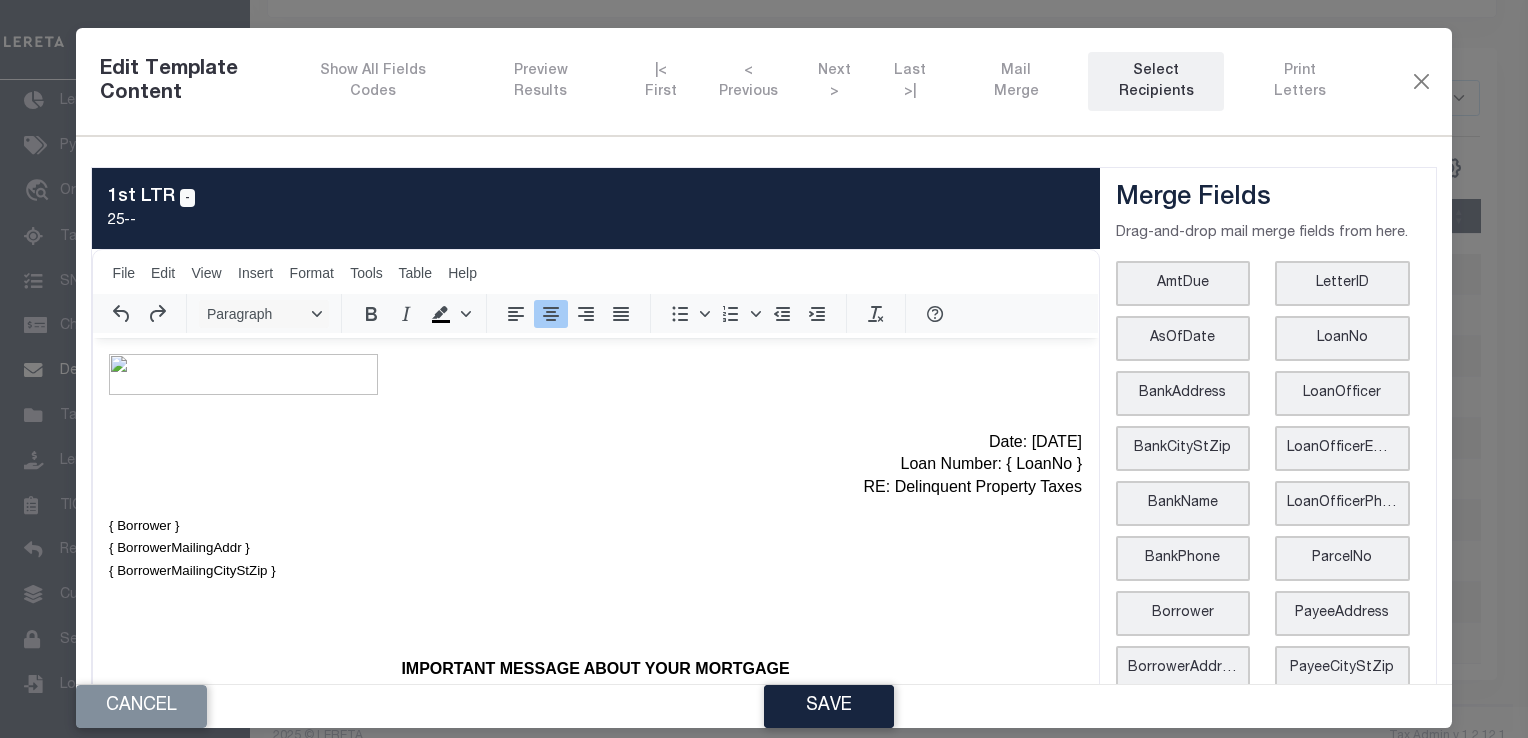 scroll, scrollTop: 441, scrollLeft: 0, axis: vertical 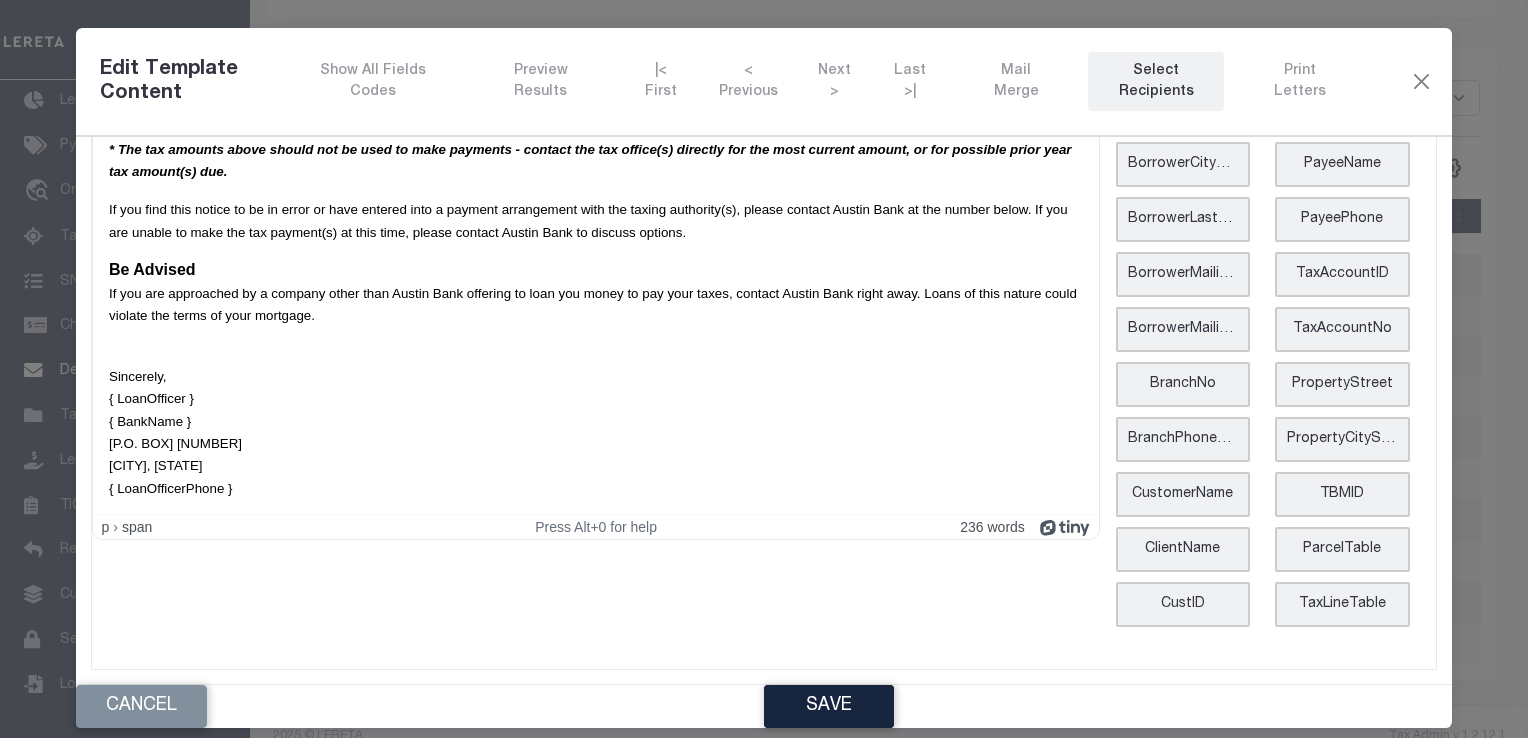 drag, startPoint x: 1412, startPoint y: 367, endPoint x: 331, endPoint y: 186, distance: 1096.0483 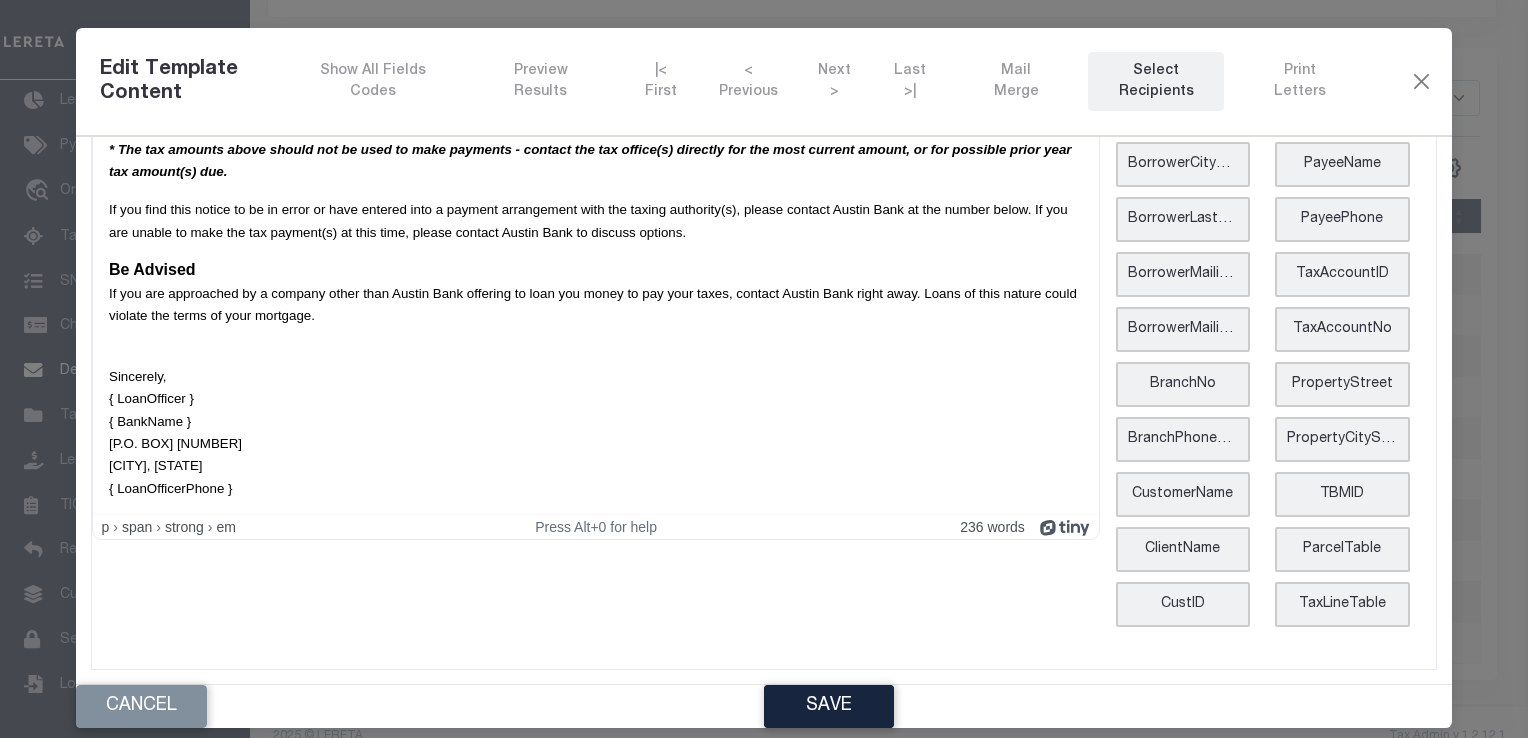 click on "* The tax amounts above should not be used to make payments - contact the tax office(s) directly for the most current amount, or for possible prior year tax amount(s) due." at bounding box center (595, 161) 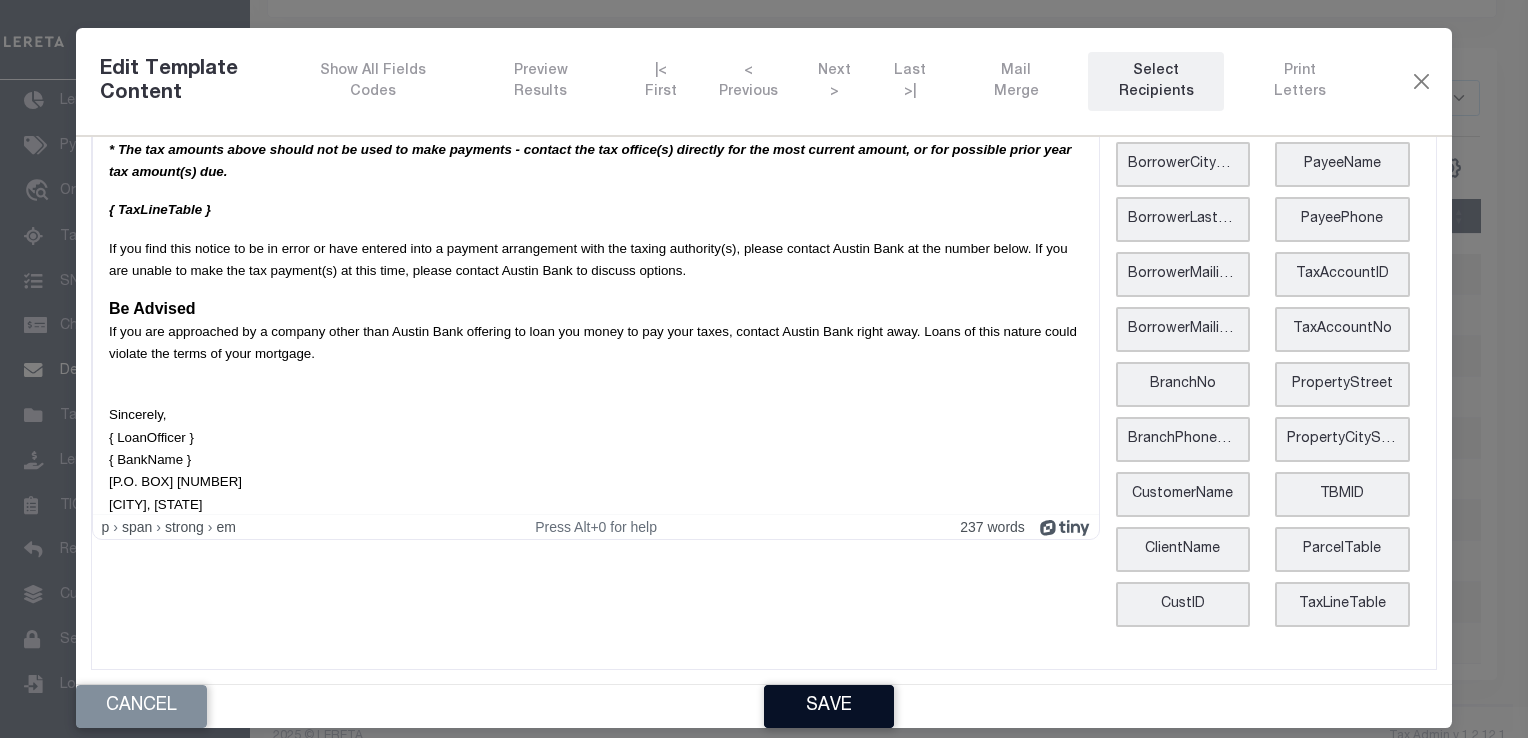 click on "Save" at bounding box center (829, 706) 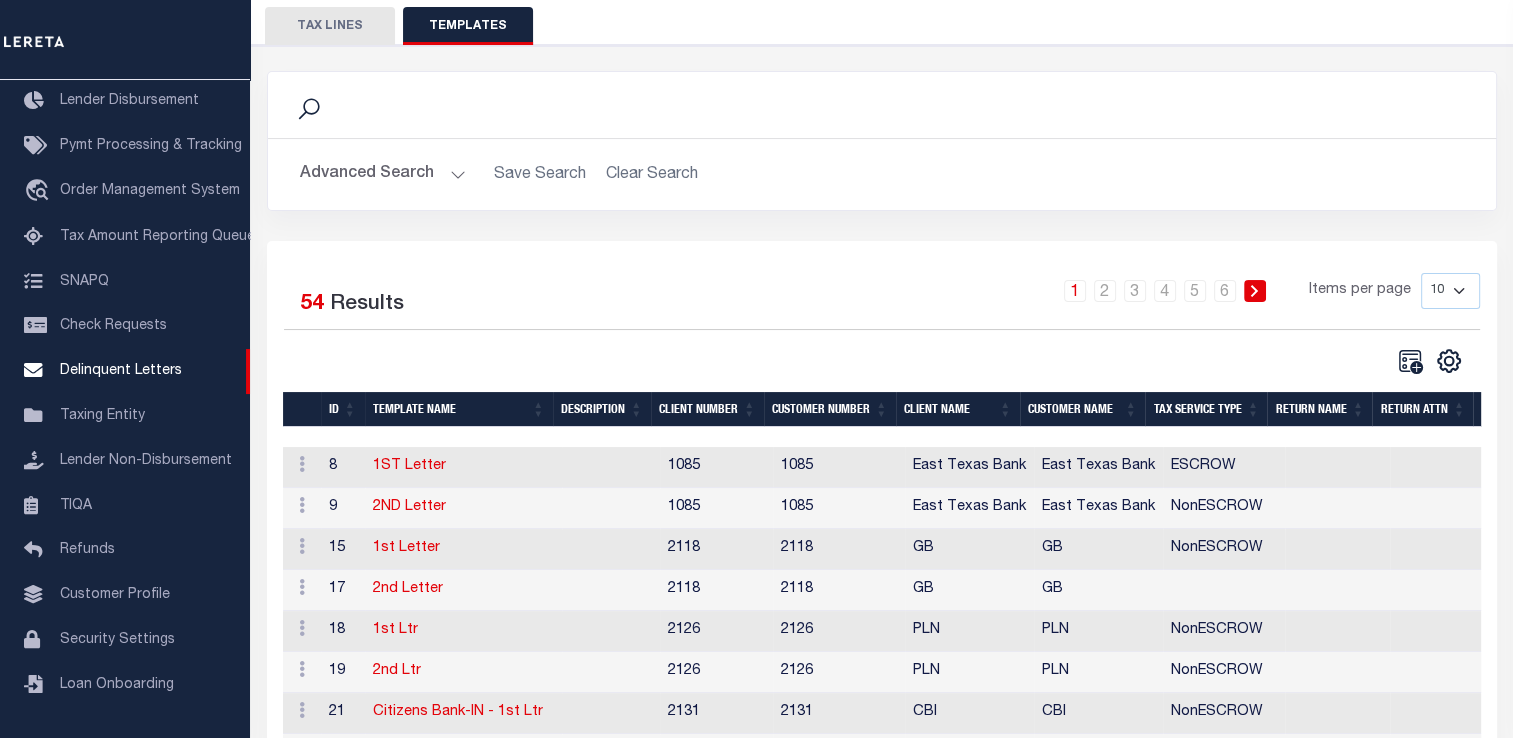 scroll, scrollTop: 188, scrollLeft: 0, axis: vertical 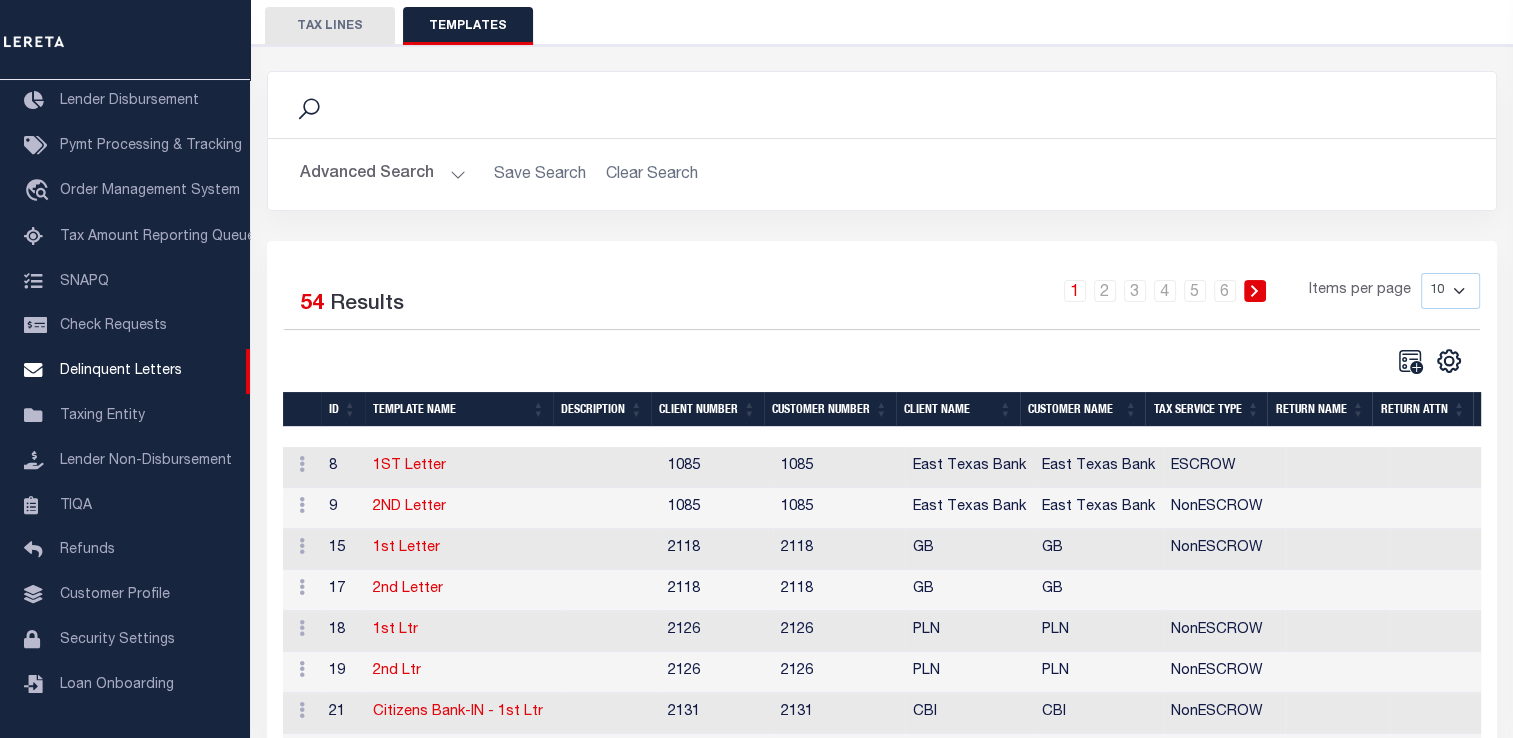 click on "TAX LINES" at bounding box center (330, 26) 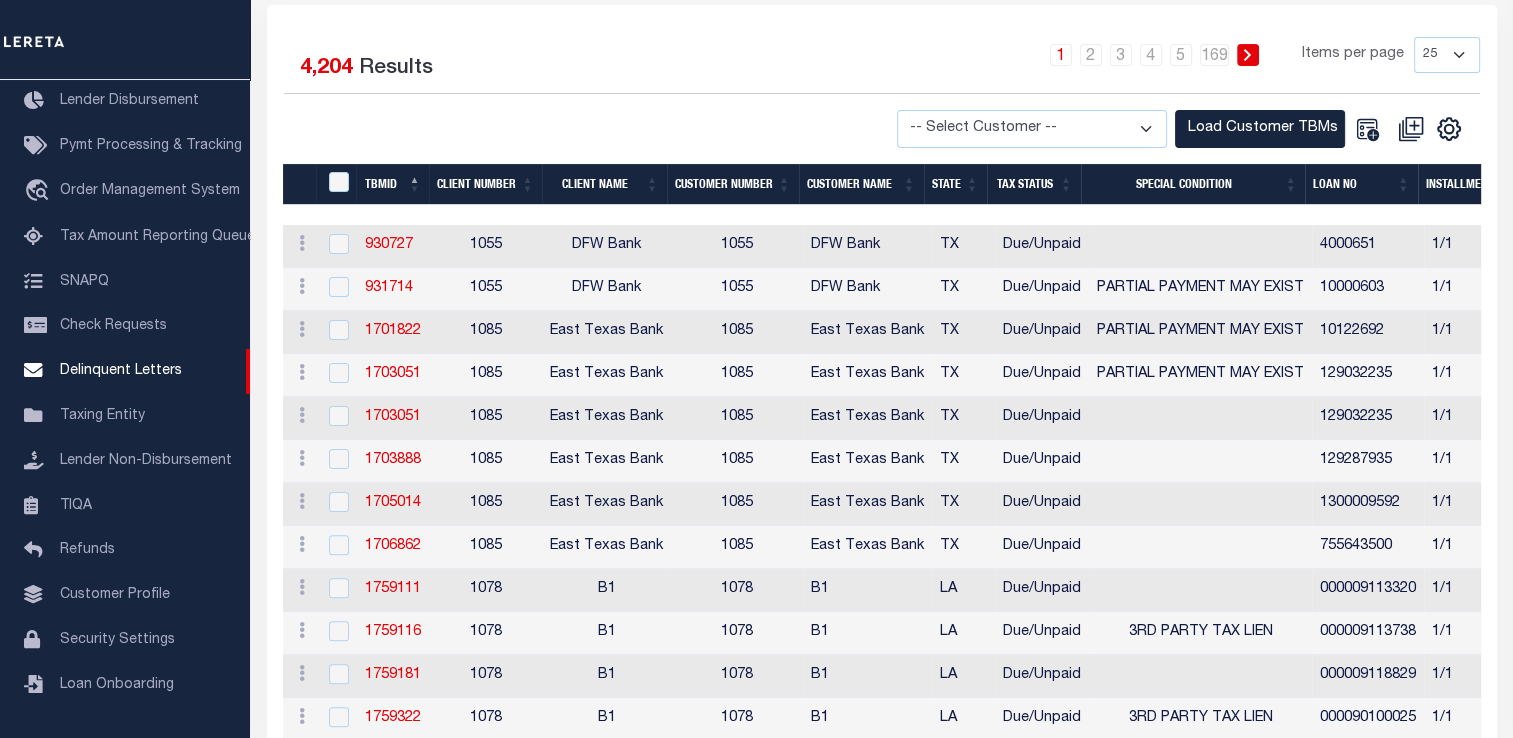 scroll, scrollTop: 423, scrollLeft: 0, axis: vertical 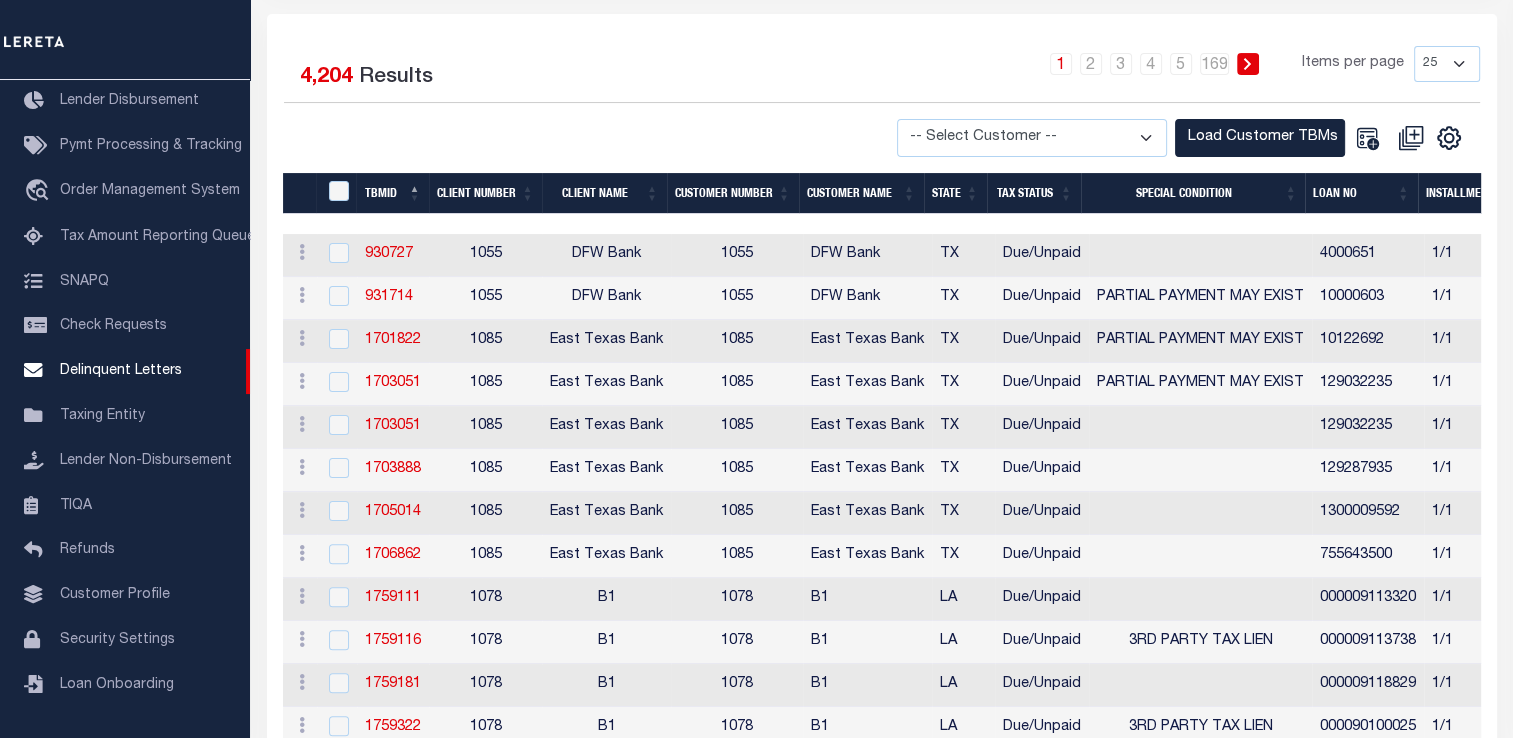 click on "Client Number" at bounding box center (485, 193) 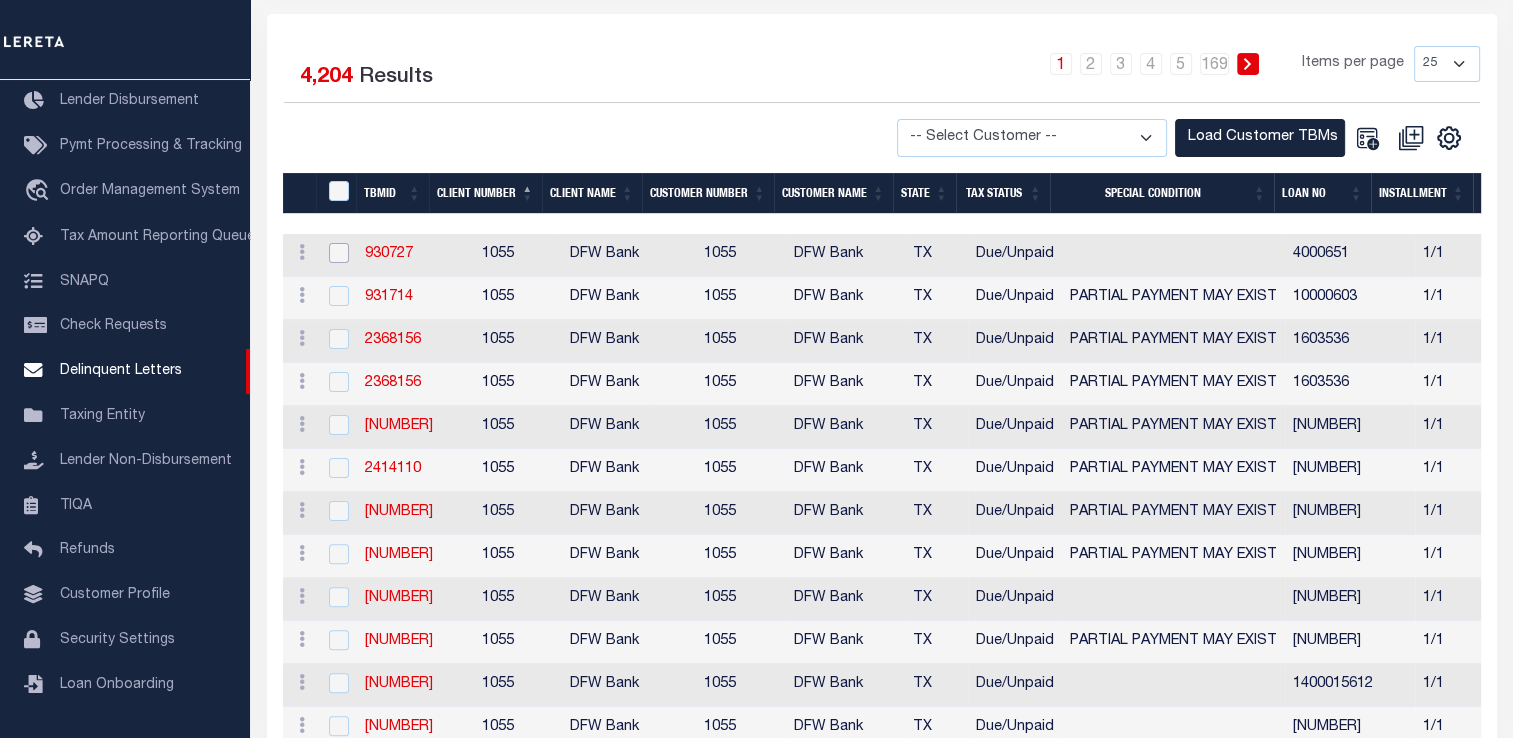 click at bounding box center [339, 253] 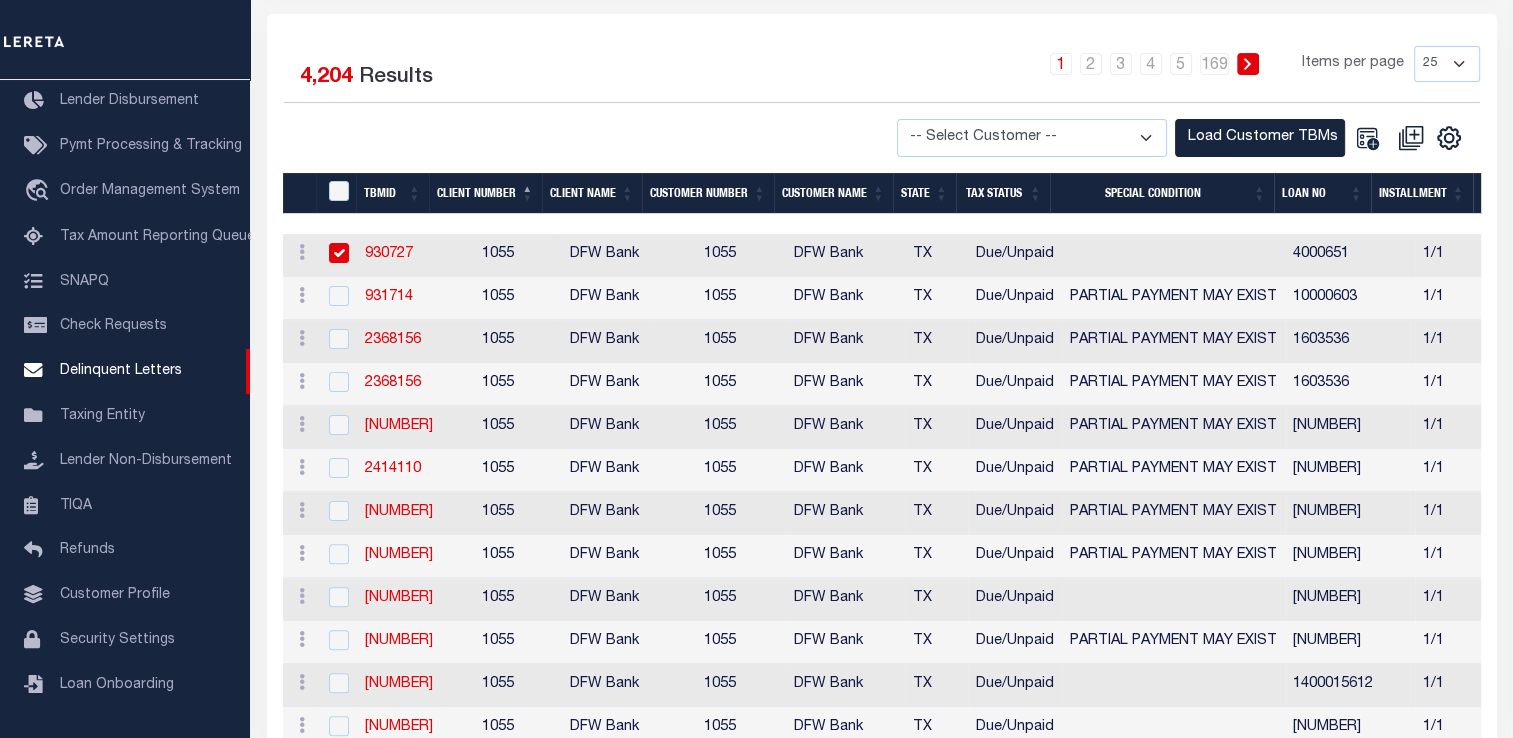 checkbox on "true" 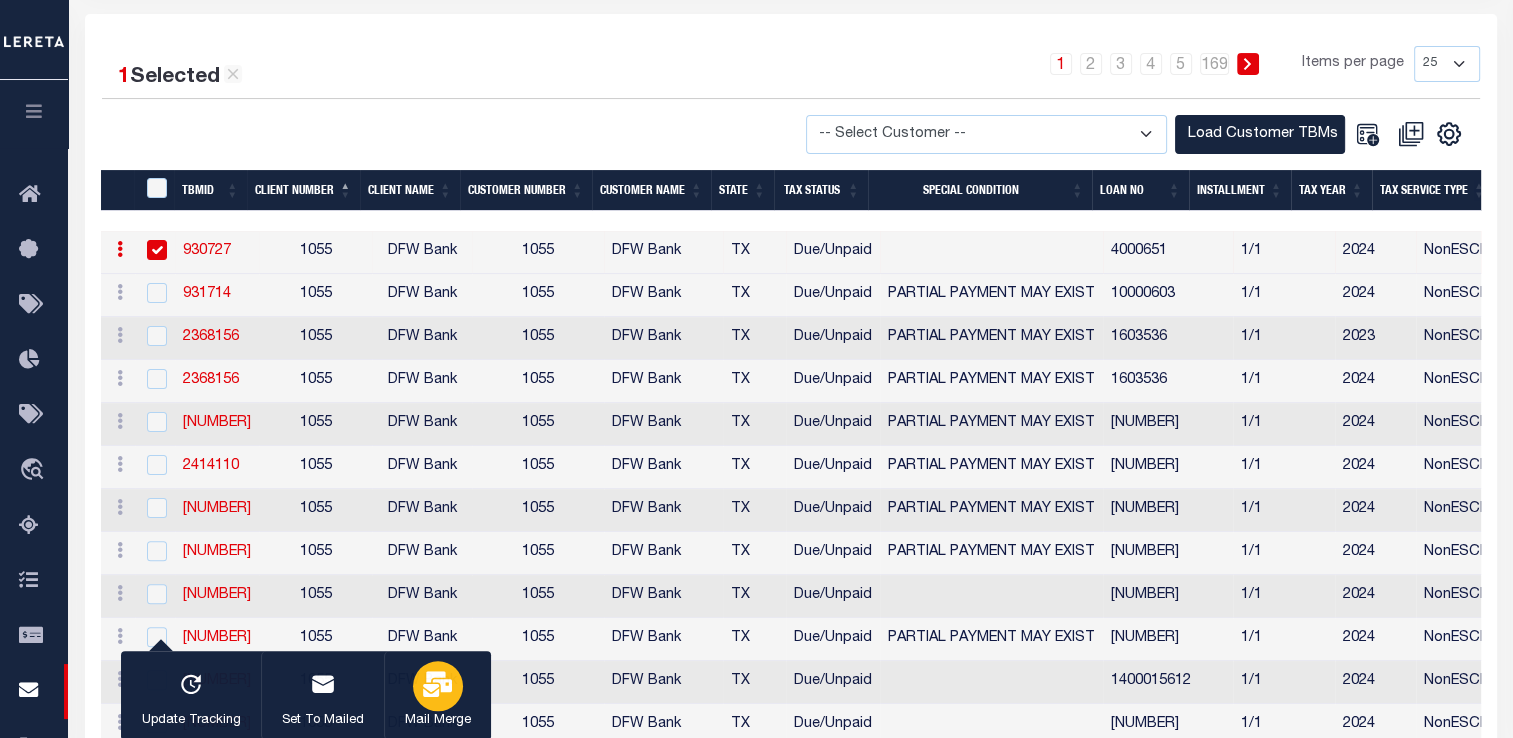 click 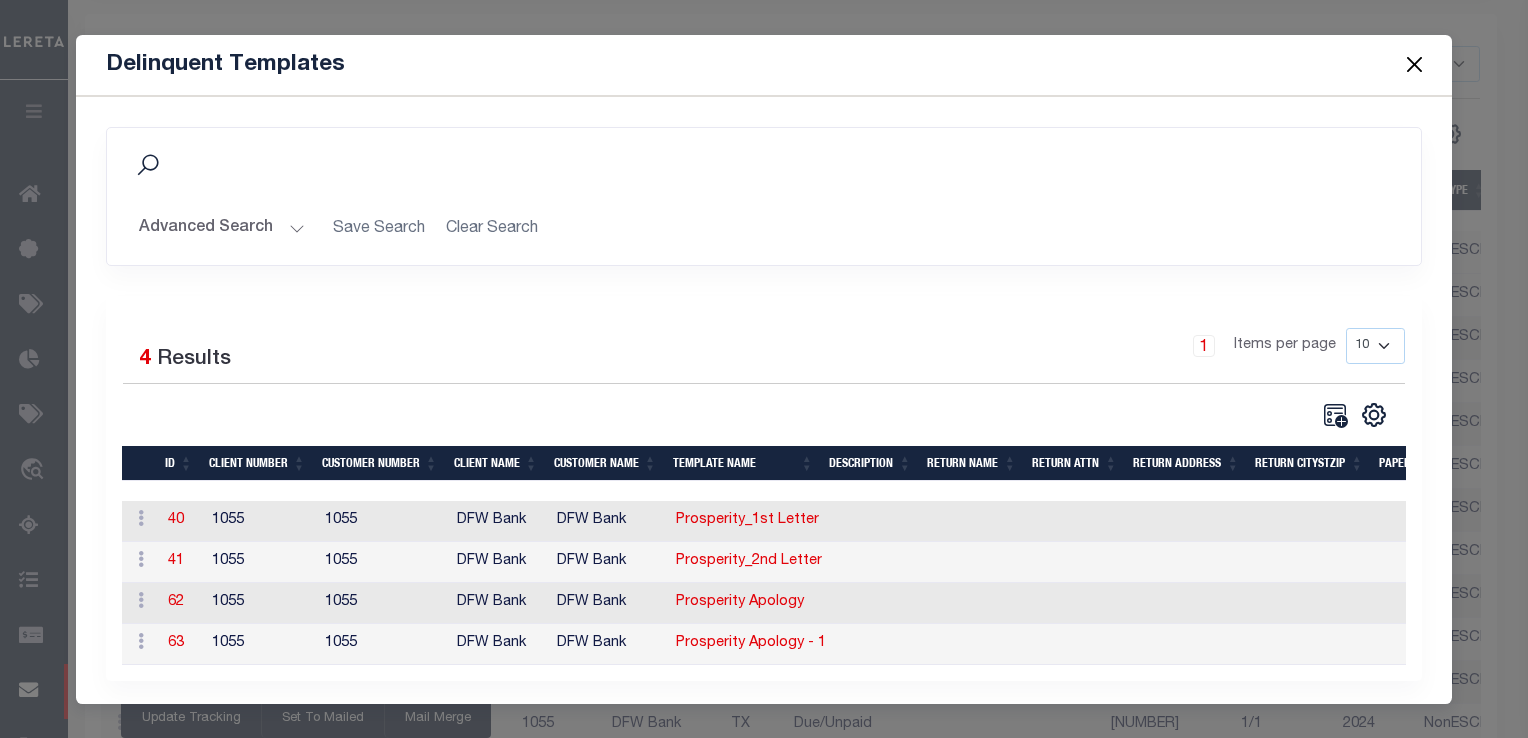 click at bounding box center [1414, 65] 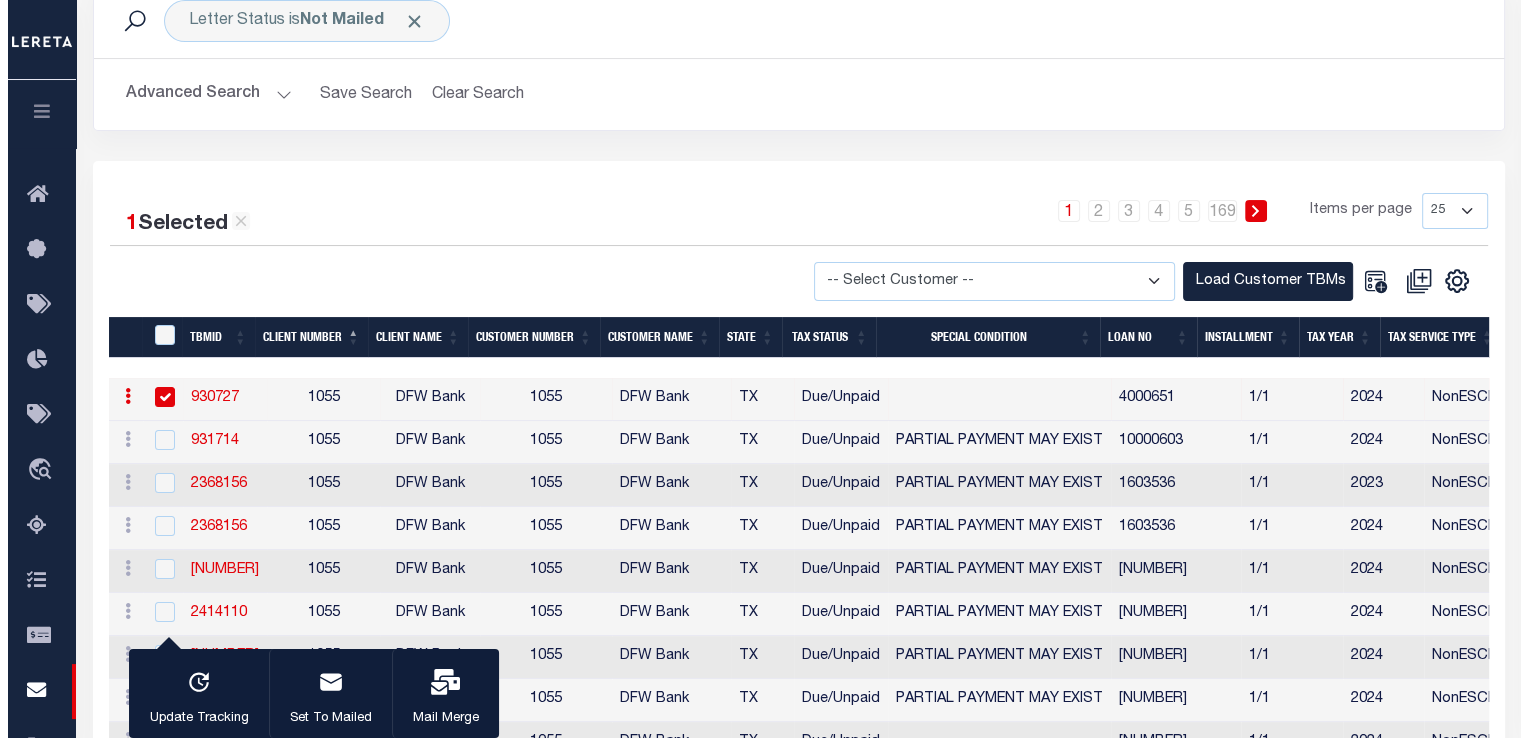 scroll, scrollTop: 279, scrollLeft: 0, axis: vertical 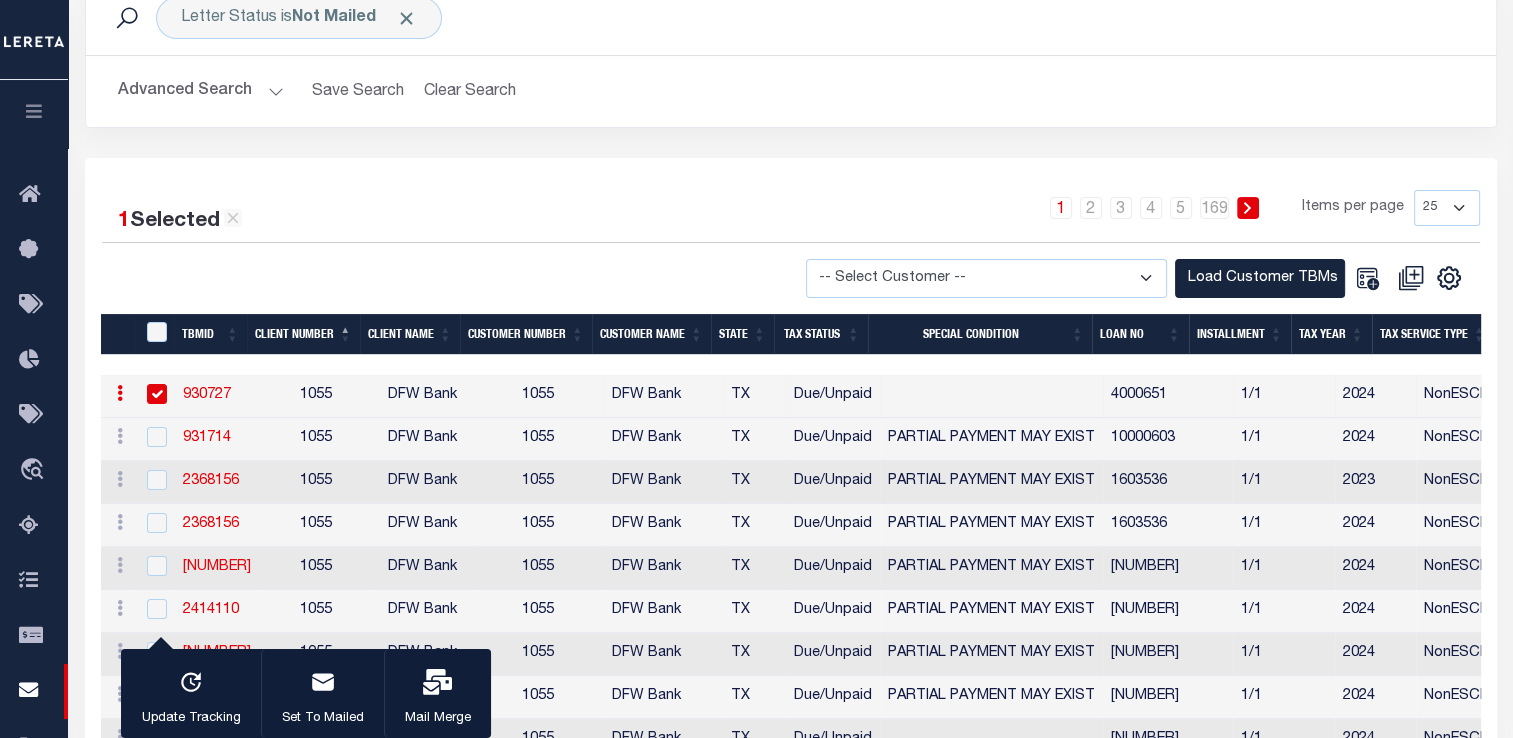 click on "Client Name" at bounding box center (410, 334) 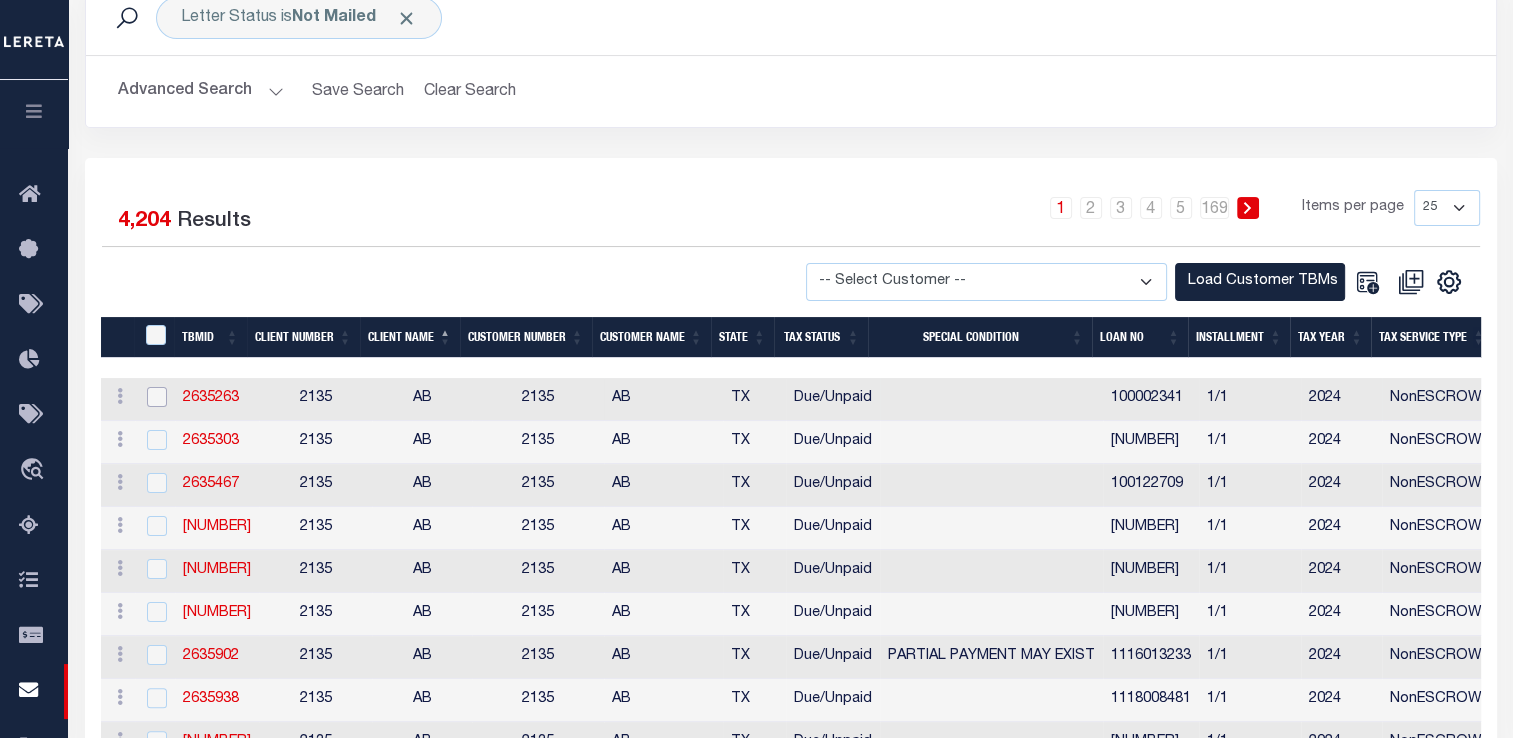 click at bounding box center [157, 397] 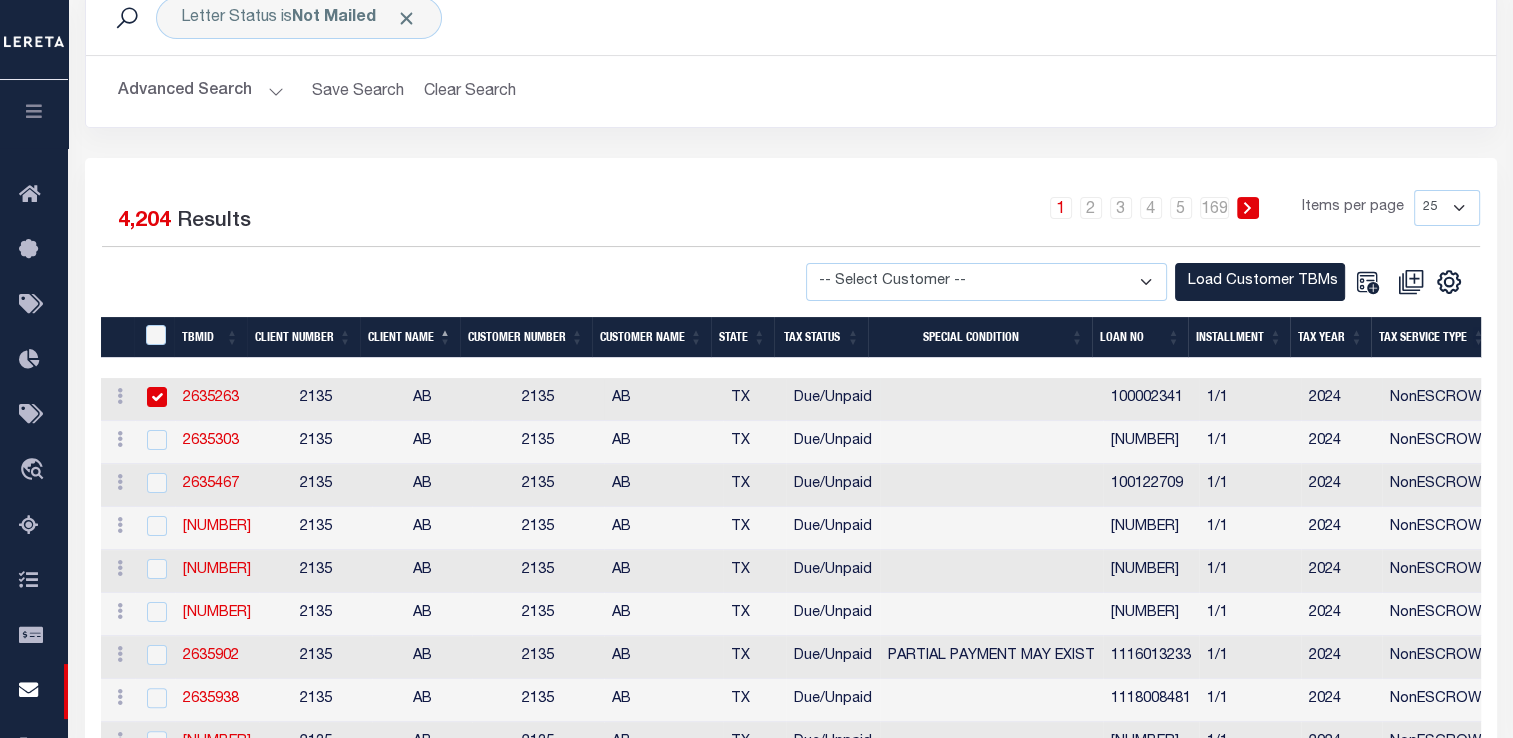 checkbox on "true" 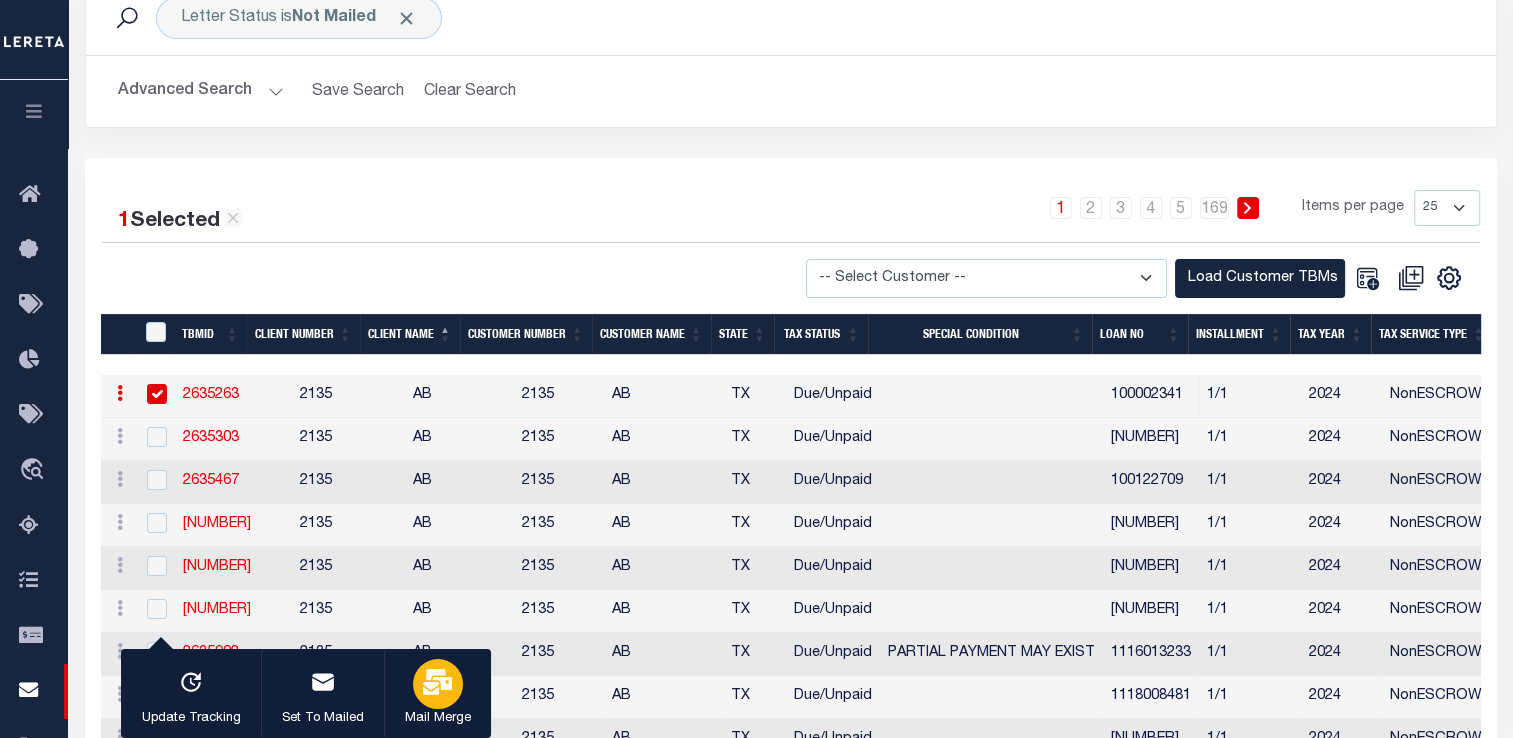 click at bounding box center (438, 684) 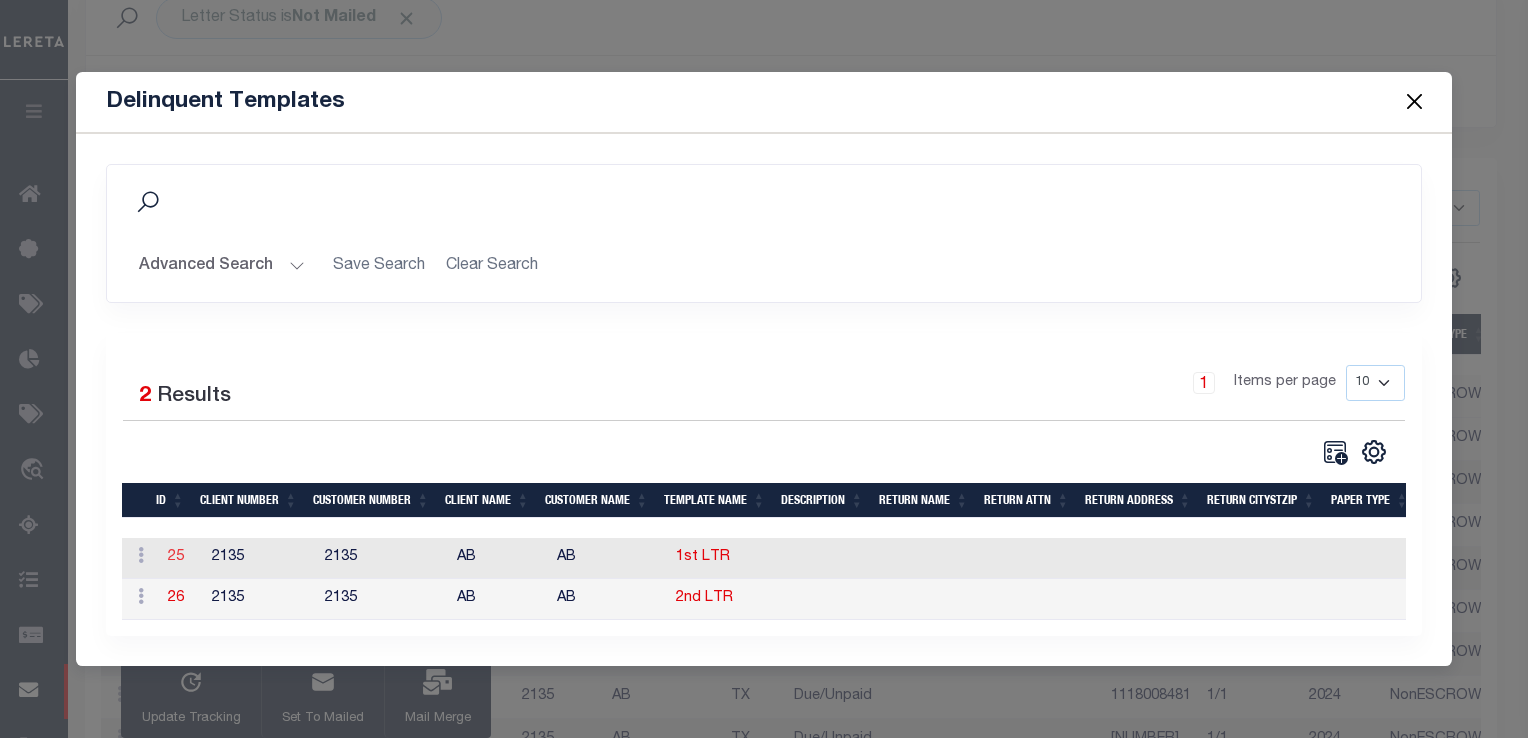 click on "25" at bounding box center [176, 557] 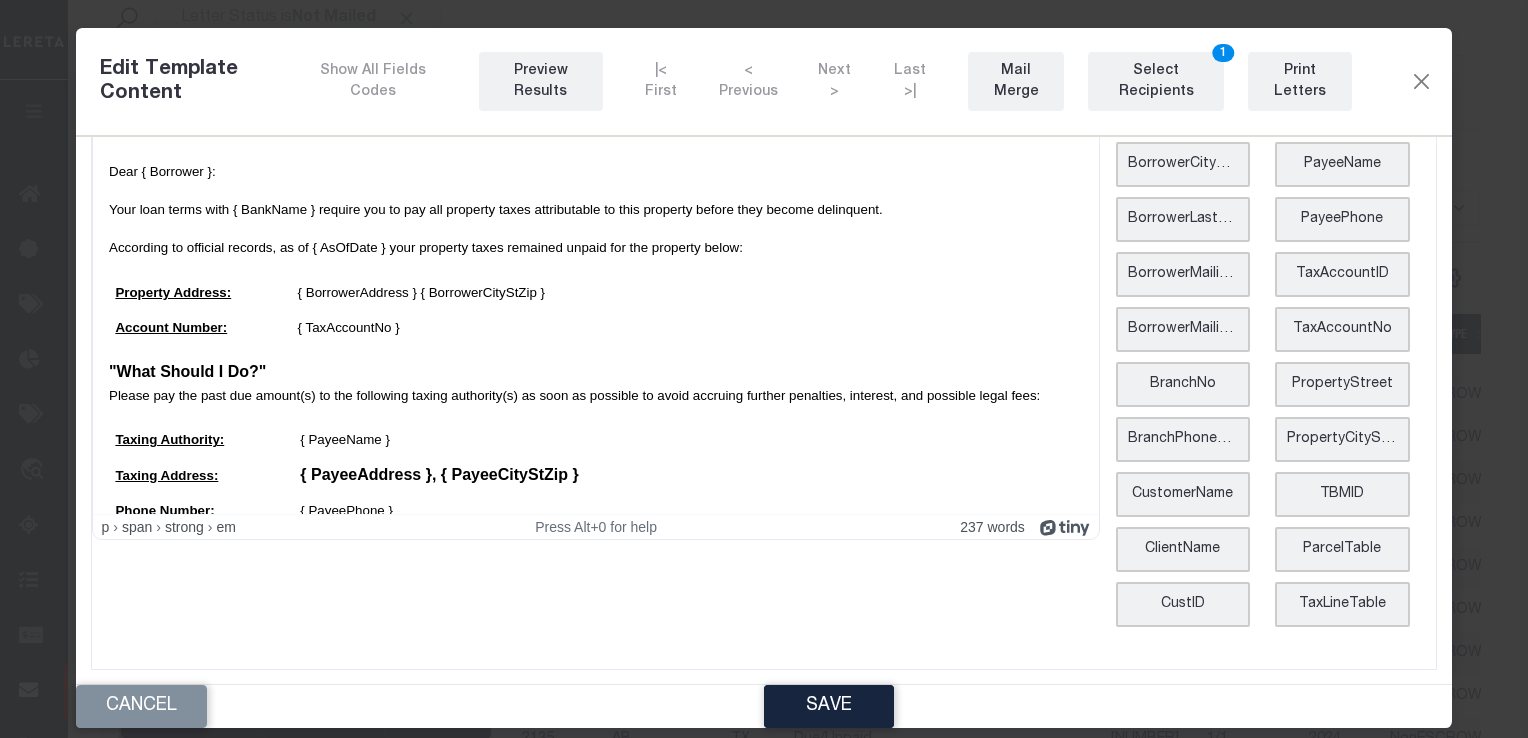 scroll, scrollTop: 0, scrollLeft: 0, axis: both 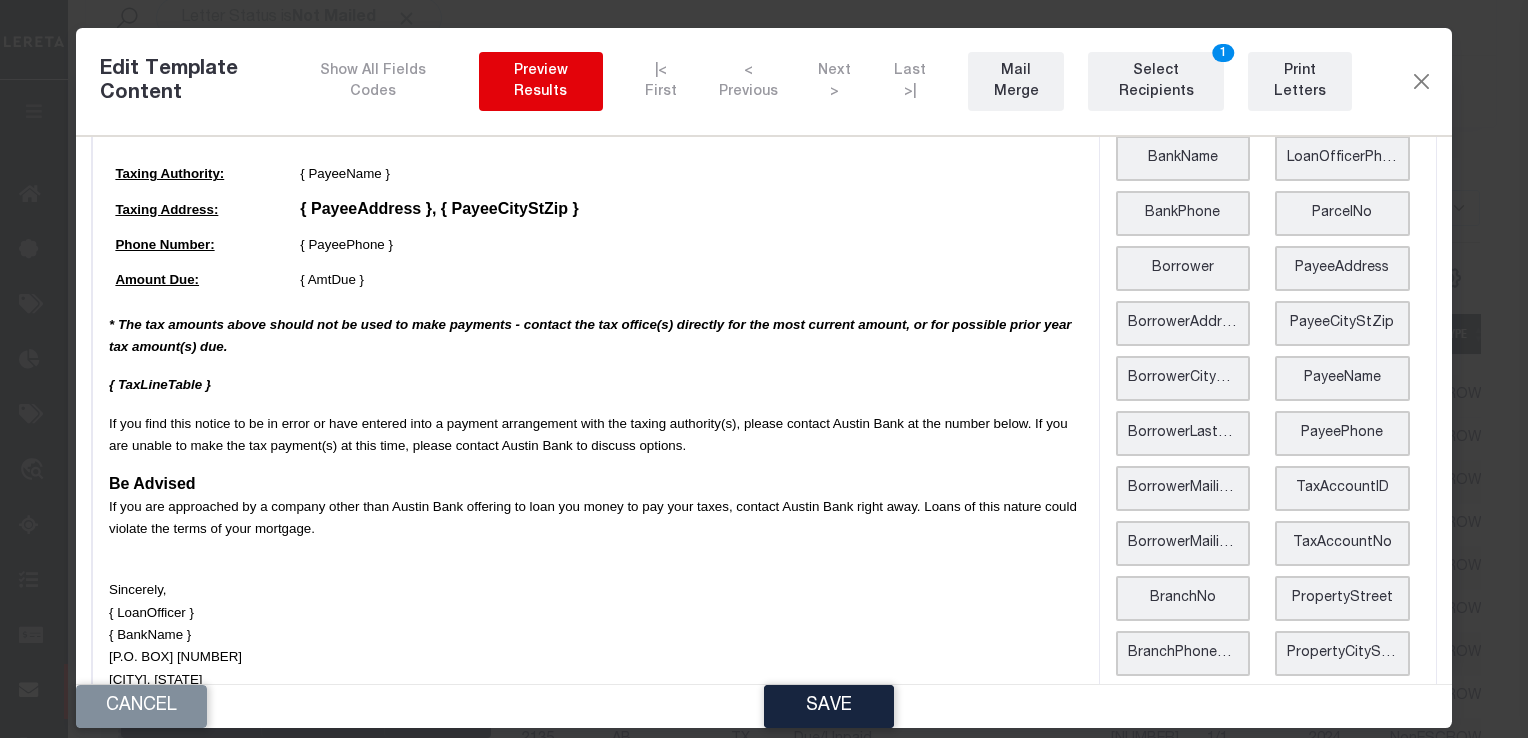 click on "Preview Results" at bounding box center (541, 81) 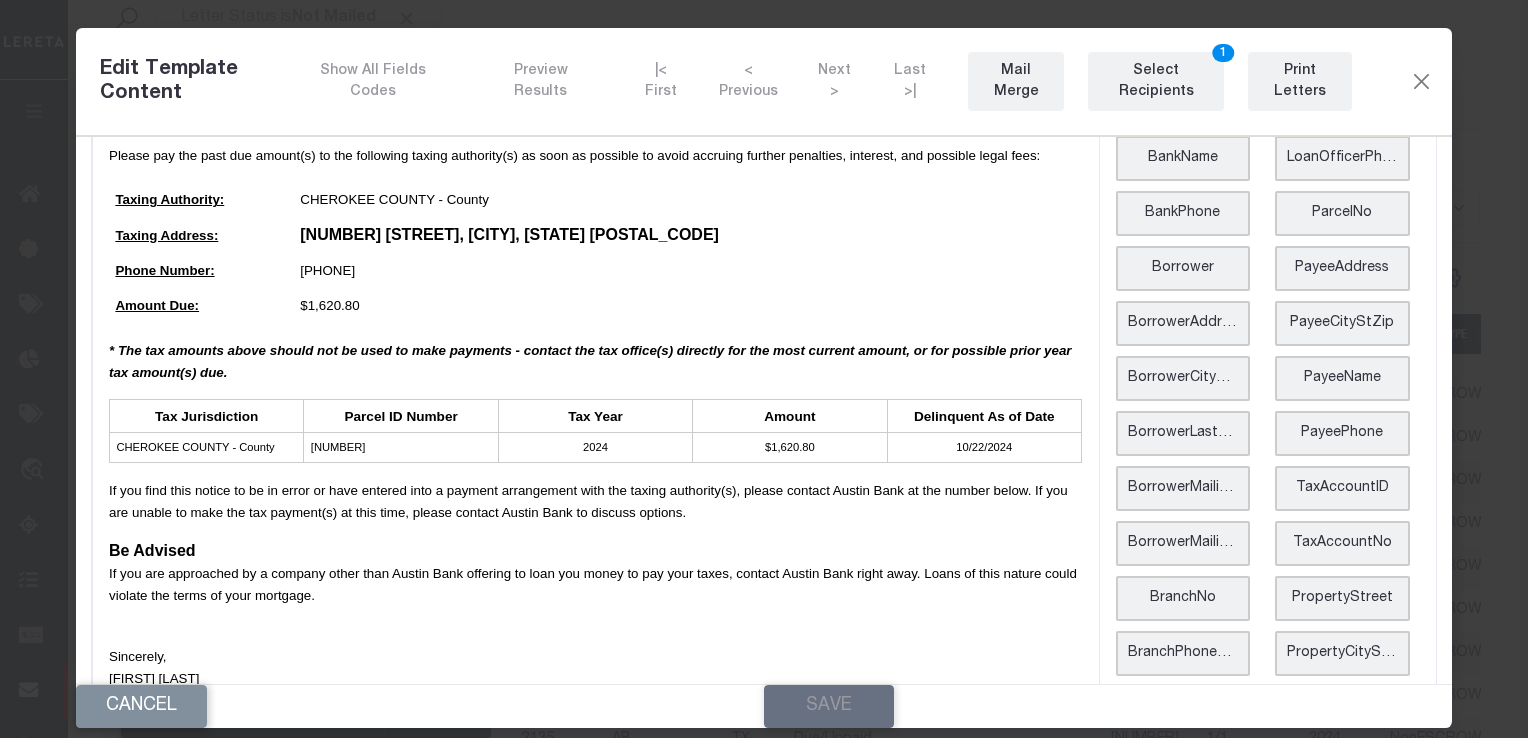 scroll, scrollTop: 520, scrollLeft: 0, axis: vertical 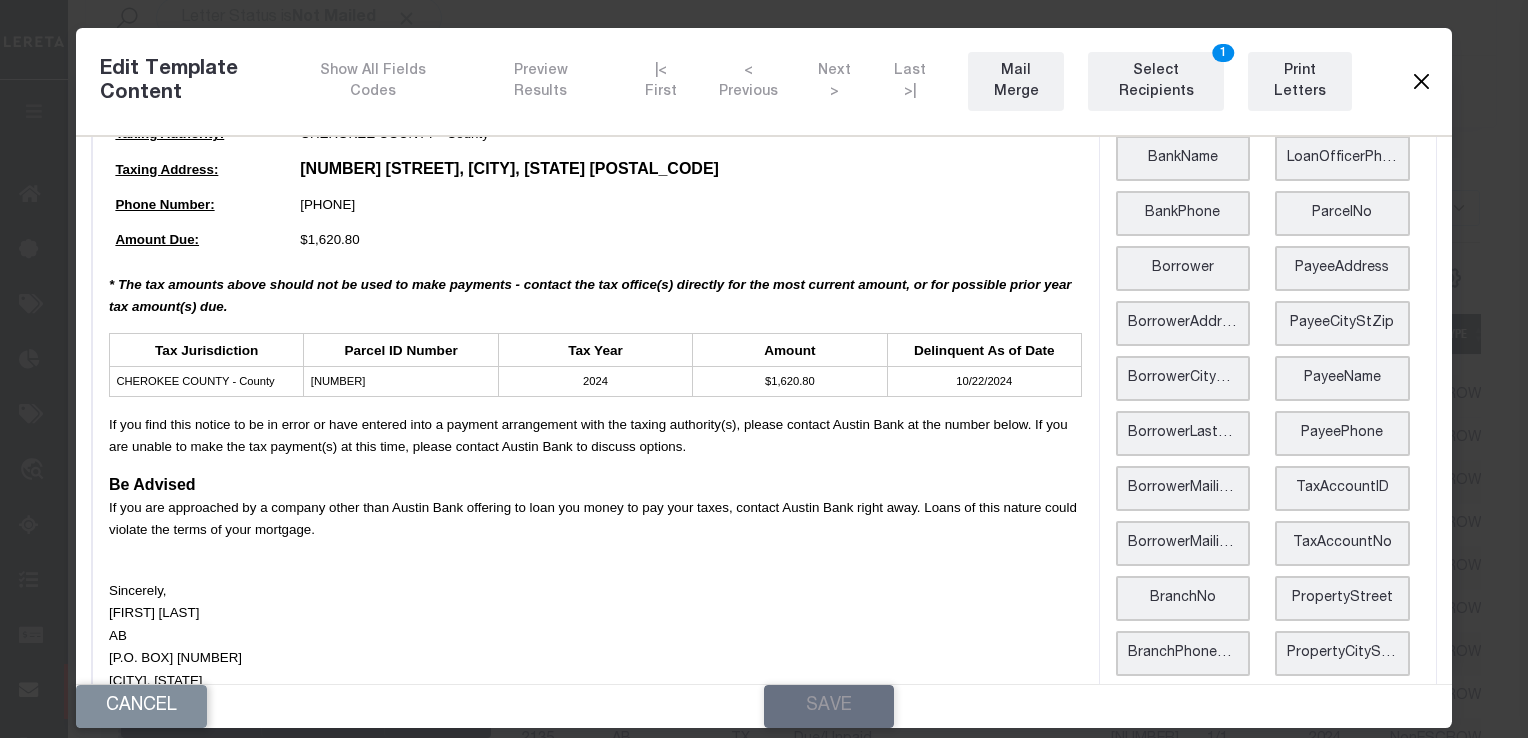 click at bounding box center [1421, 82] 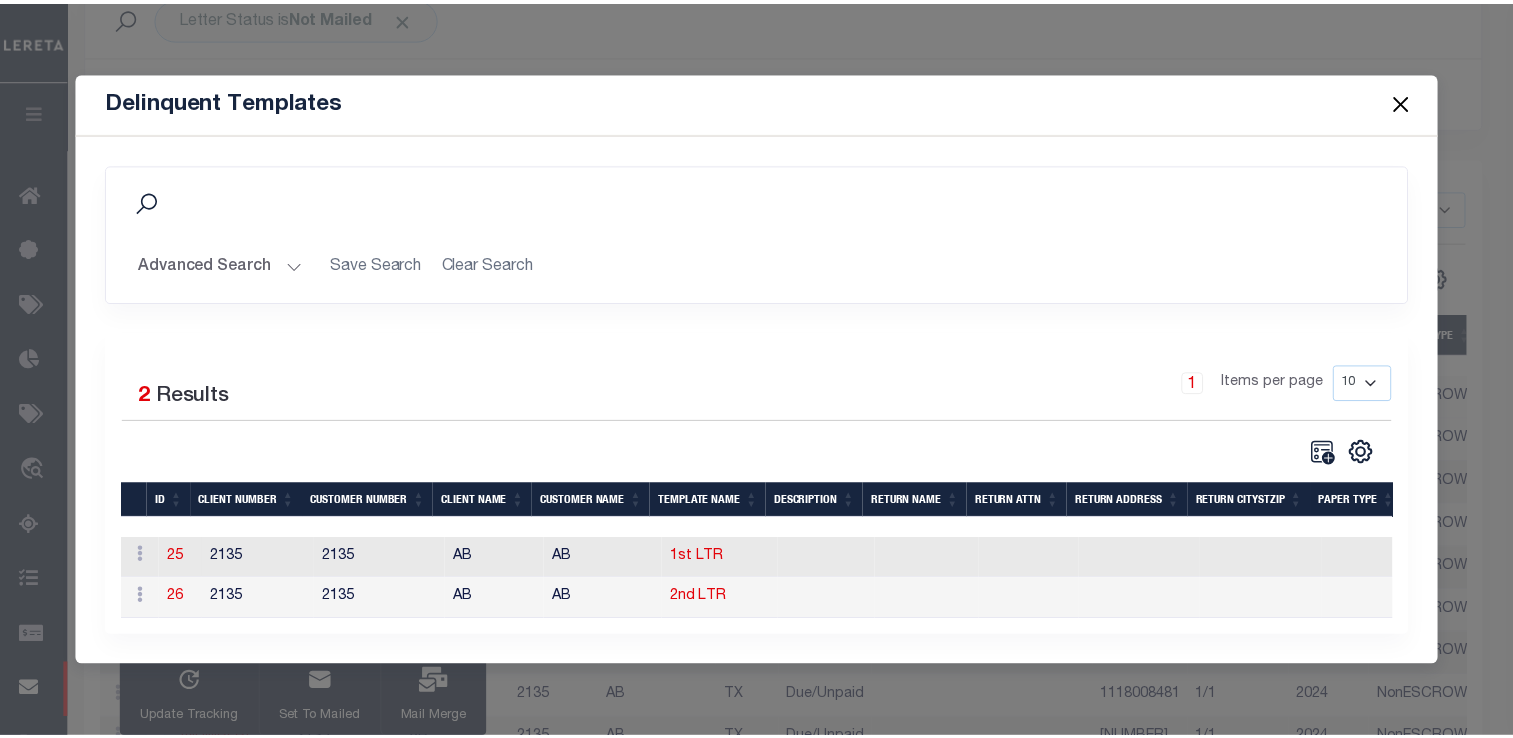 scroll, scrollTop: 0, scrollLeft: 0, axis: both 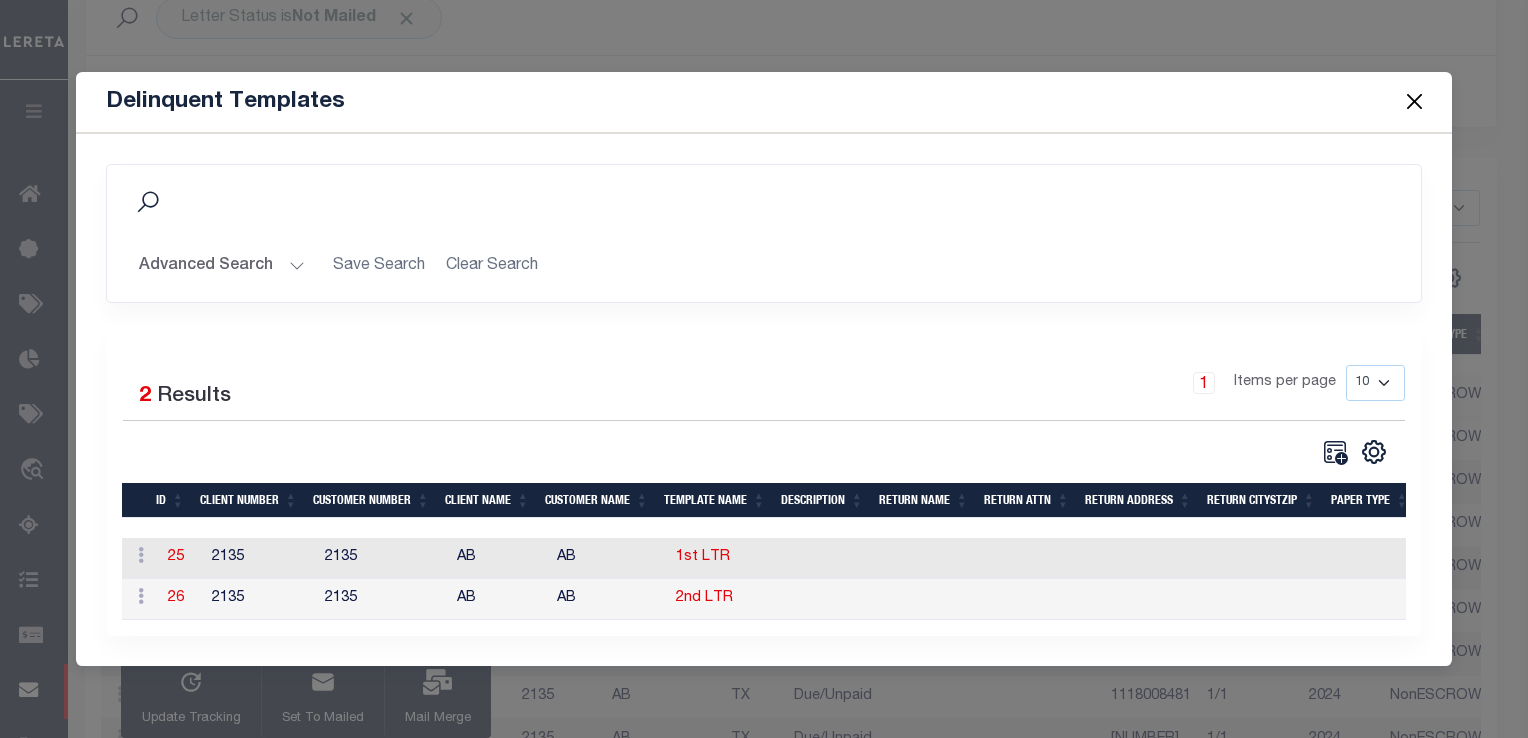 click at bounding box center (1414, 102) 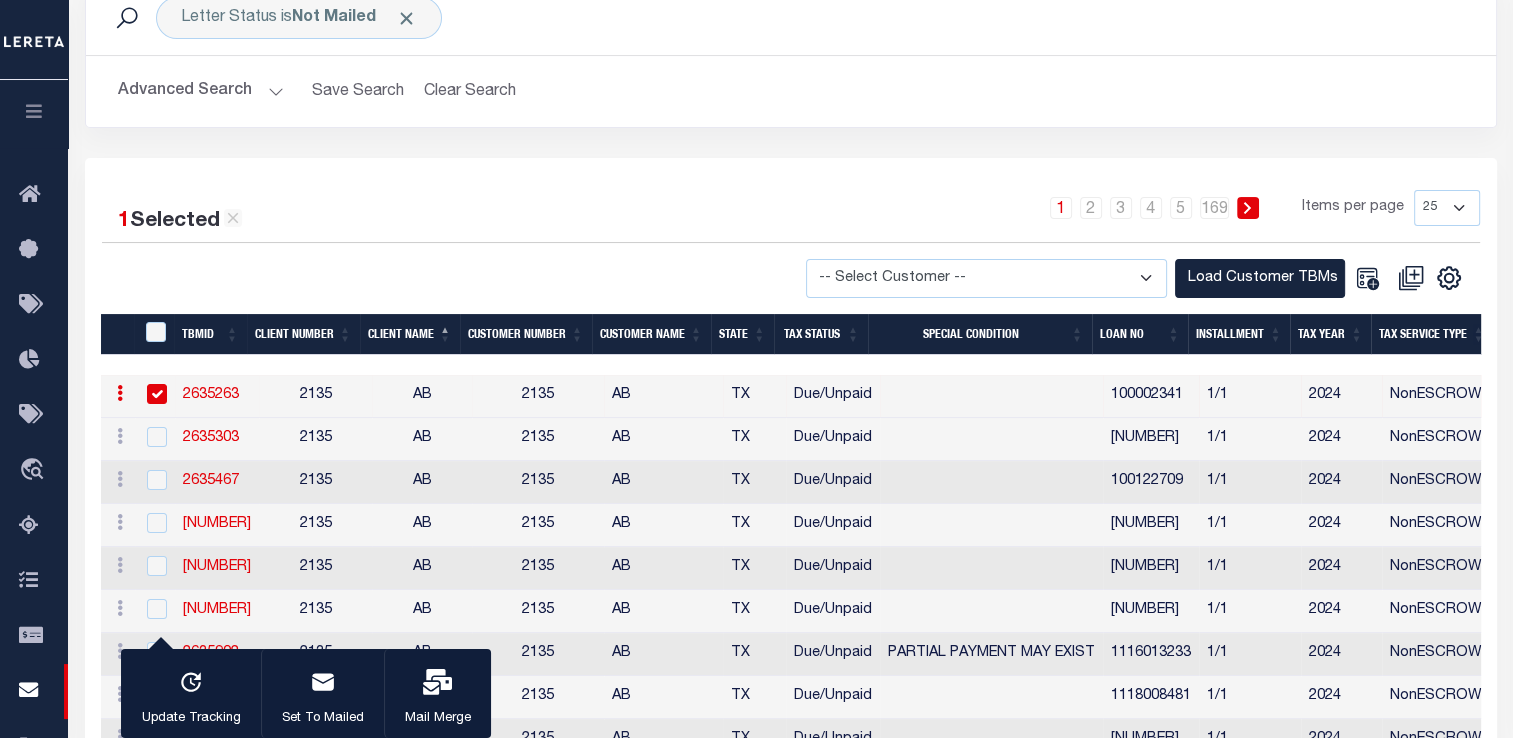 scroll, scrollTop: 0, scrollLeft: 133, axis: horizontal 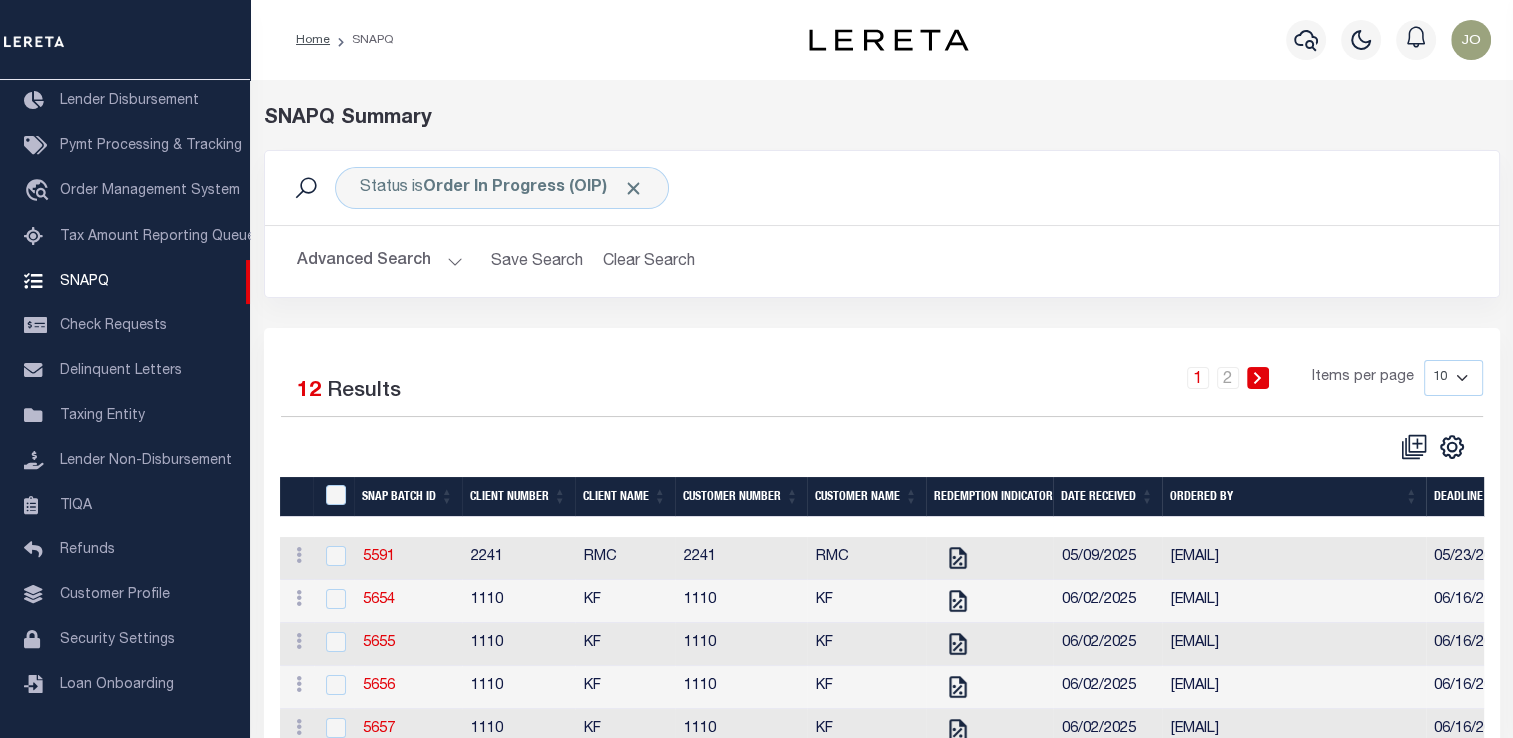 click on "Advanced Search" at bounding box center [380, 261] 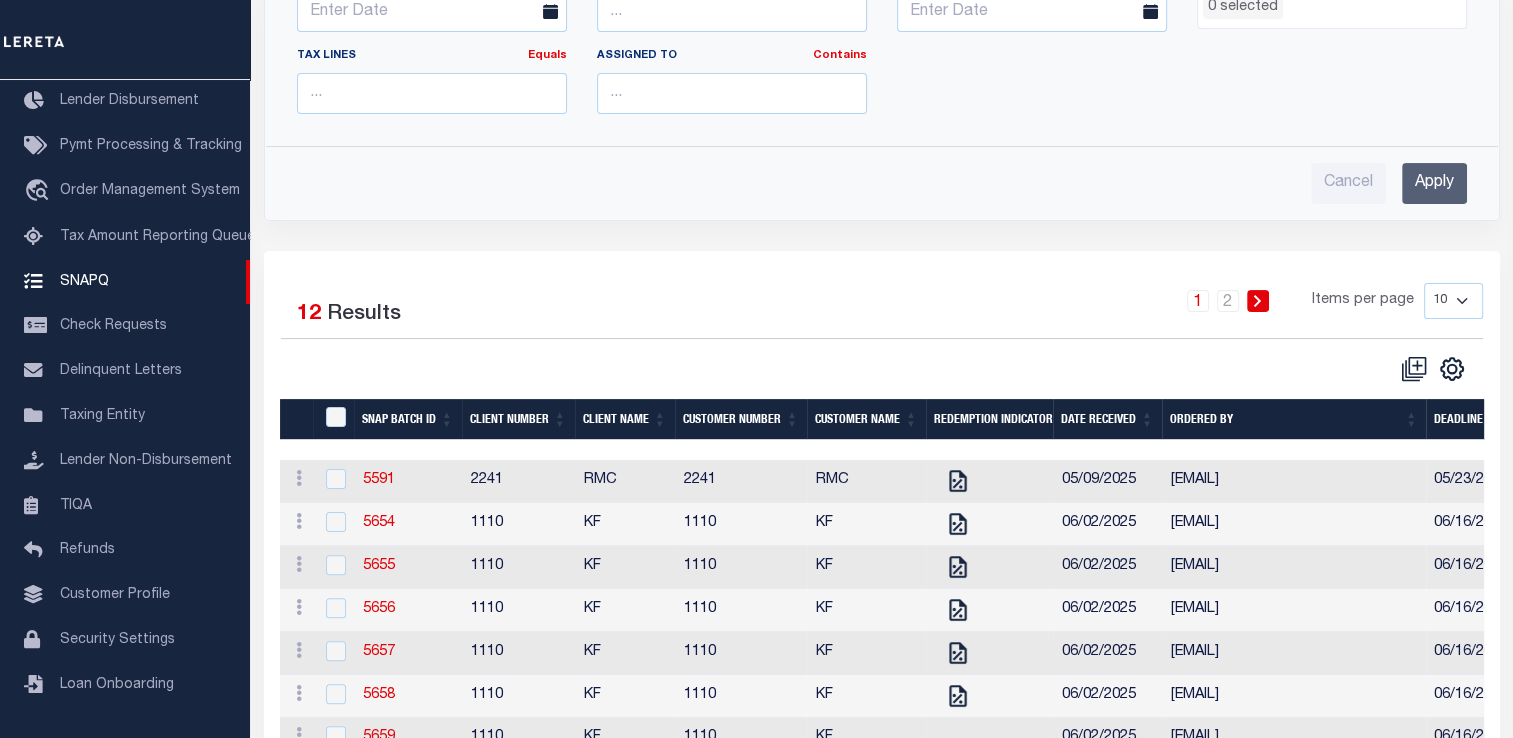 scroll, scrollTop: 424, scrollLeft: 0, axis: vertical 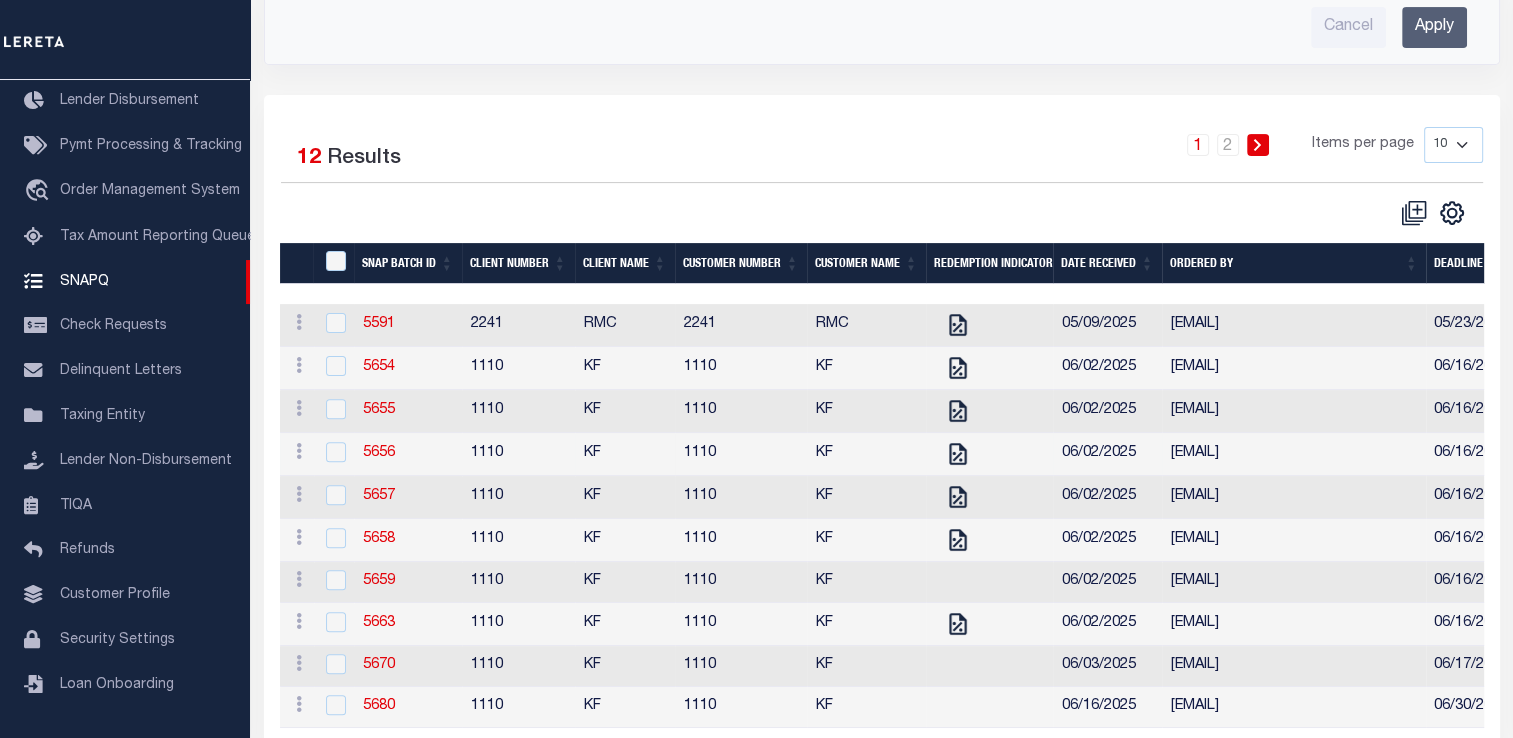 type 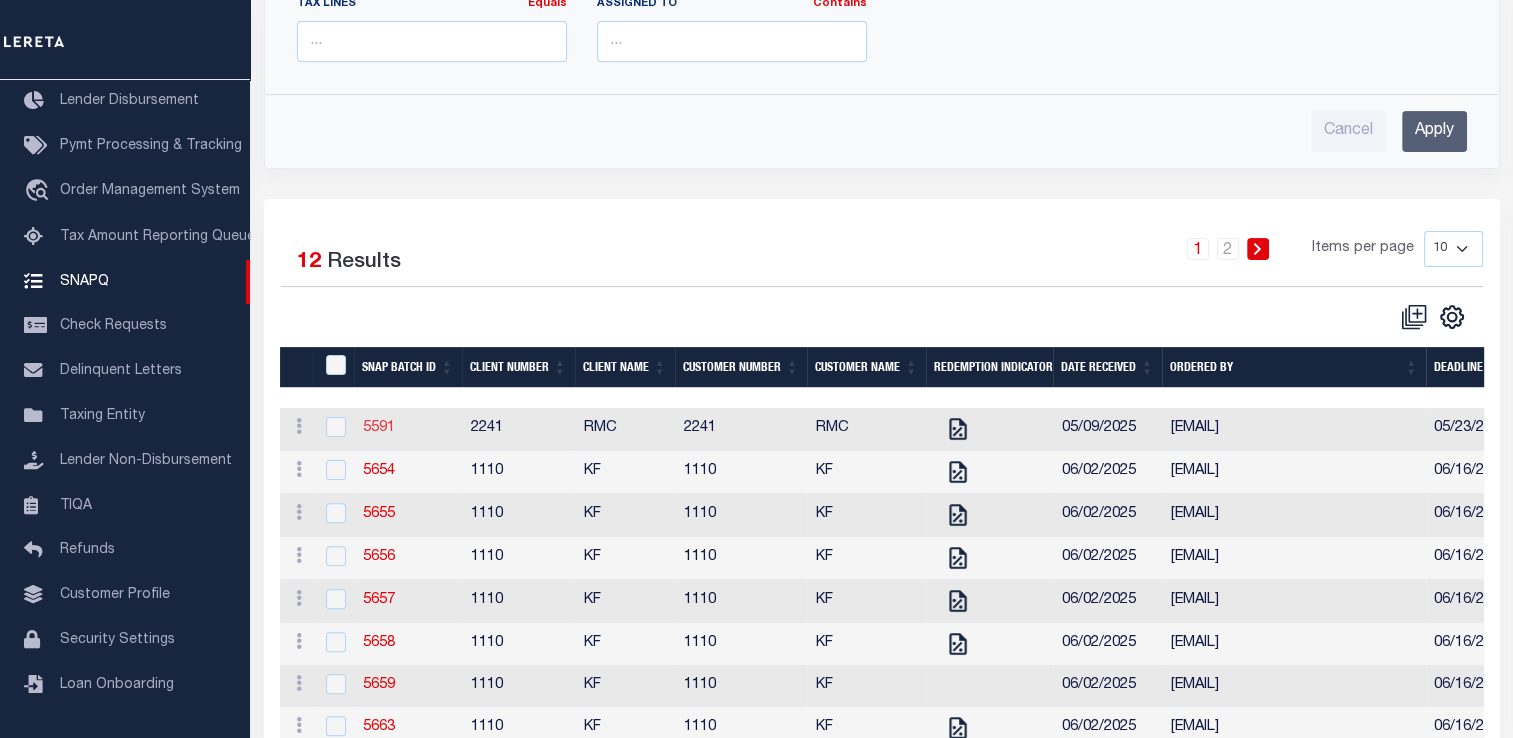click on "5591" at bounding box center [378, 428] 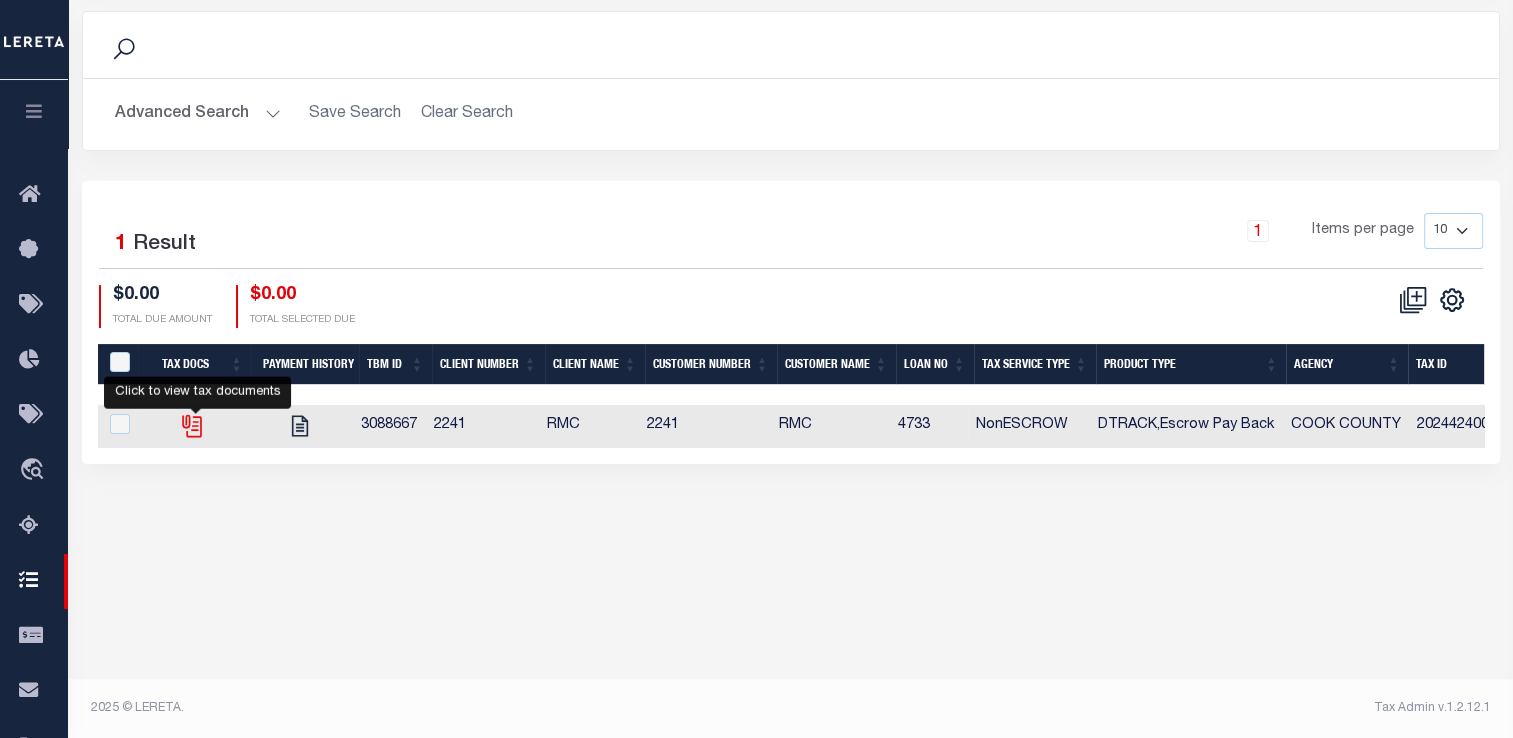 click 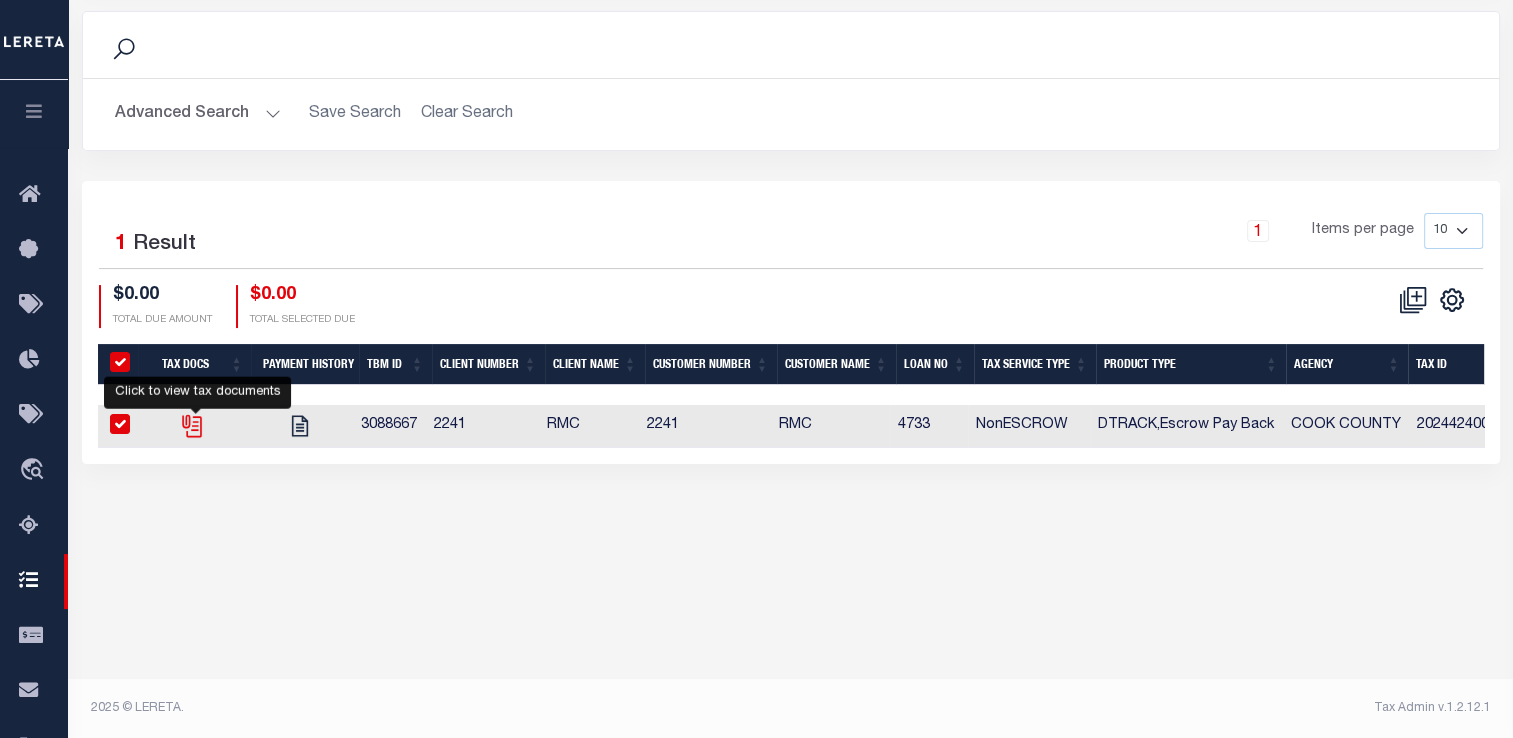 checkbox on "true" 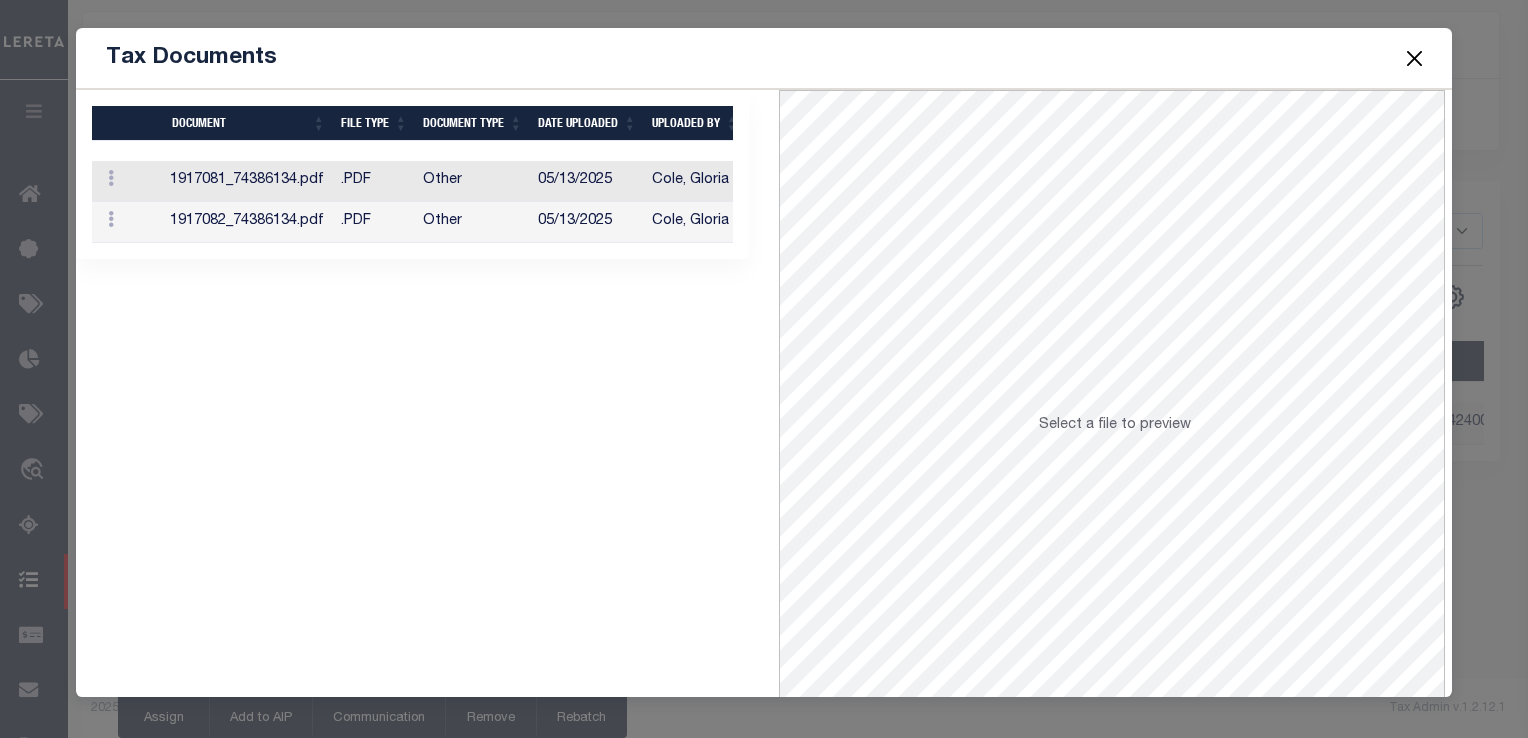 click on "1917081_74386134.pdf" at bounding box center [247, 181] 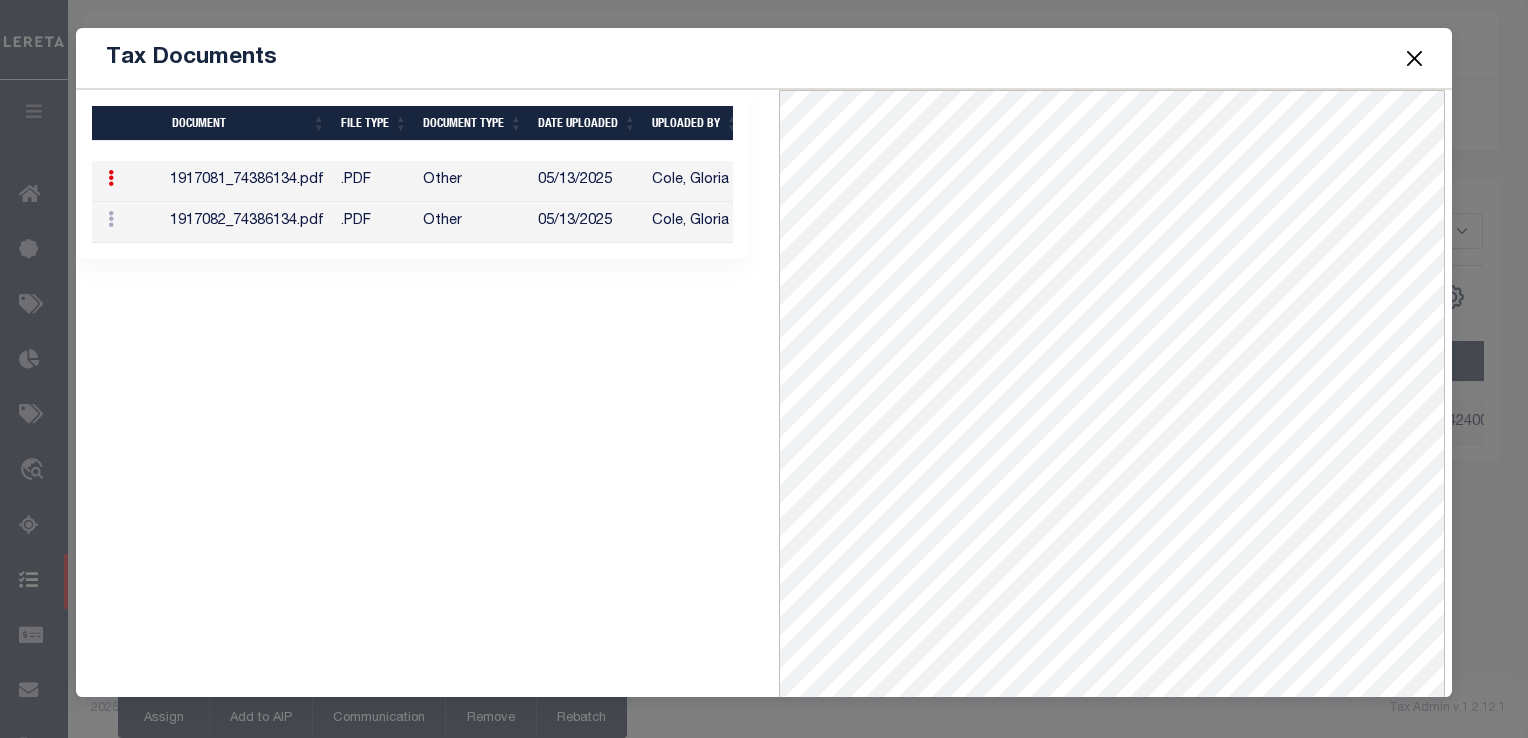 click on "1917082_74386134.pdf" at bounding box center (247, 222) 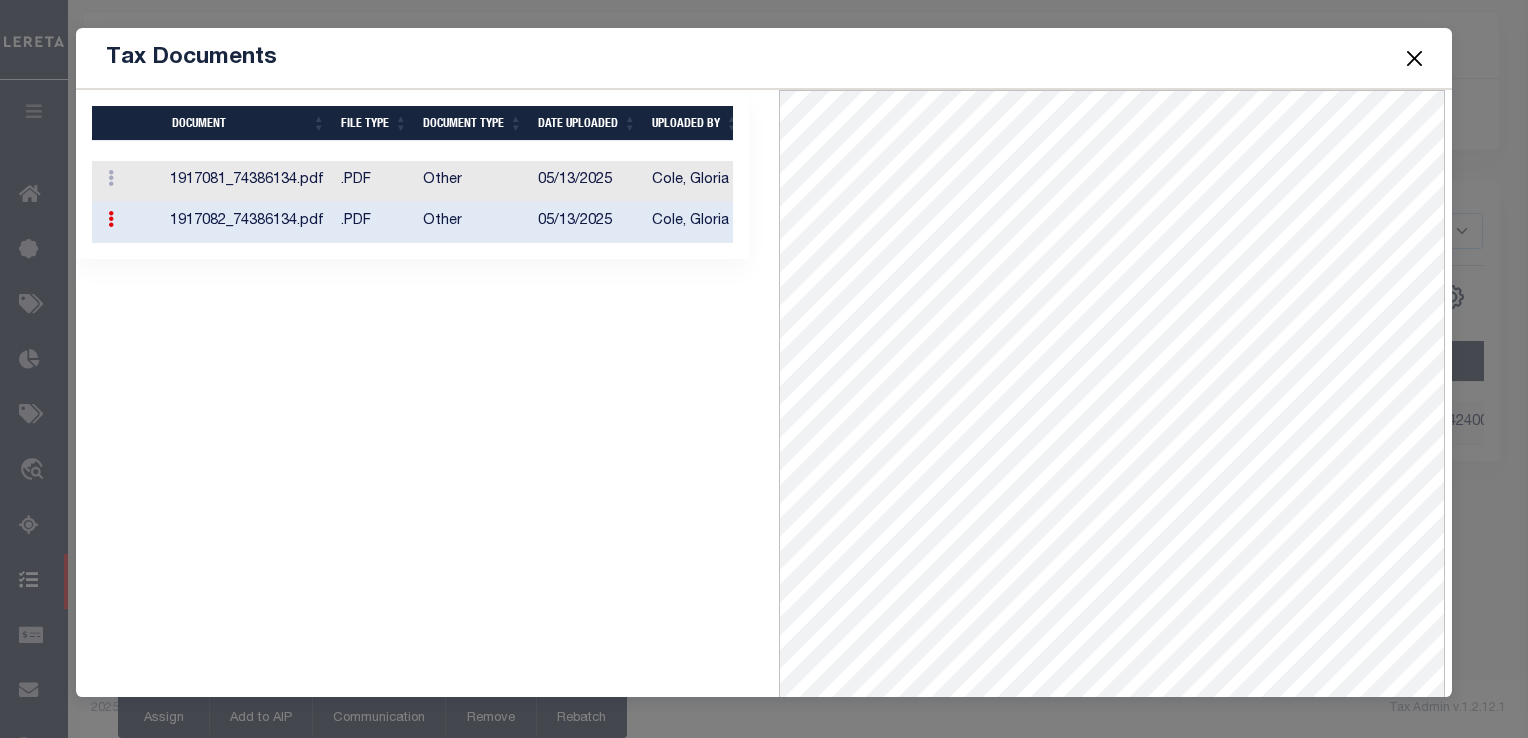 click at bounding box center (1414, 58) 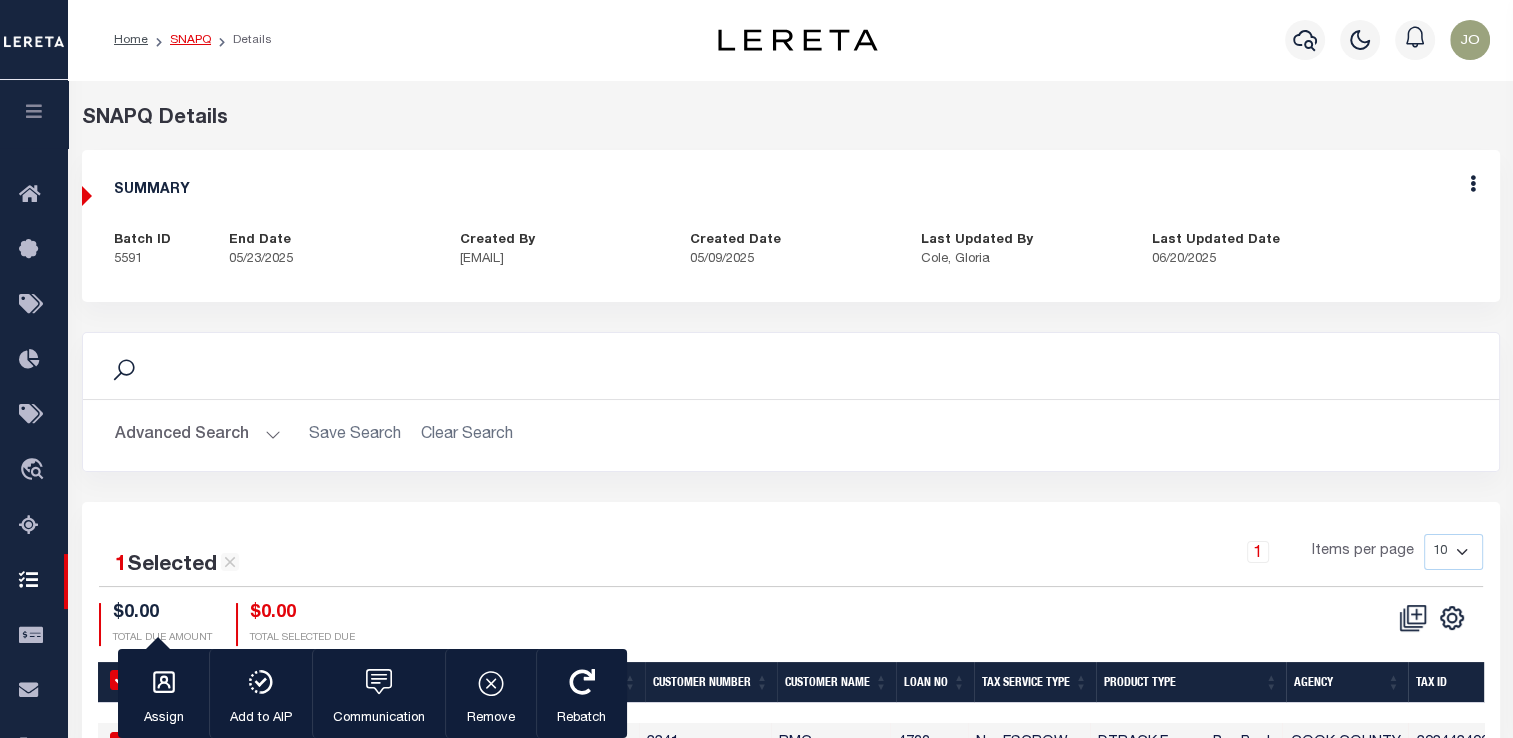 click on "SNAPQ" at bounding box center [190, 40] 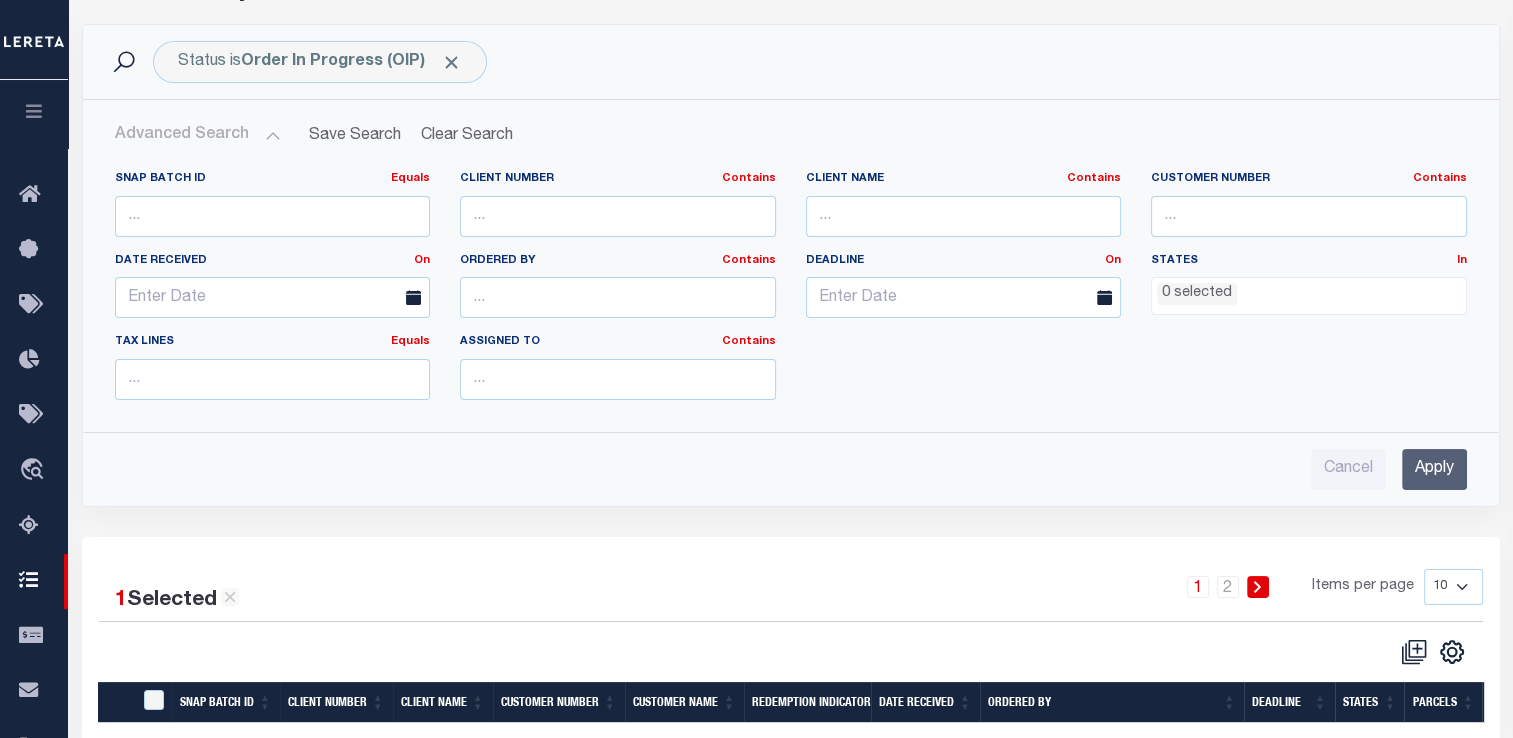 scroll, scrollTop: 91, scrollLeft: 0, axis: vertical 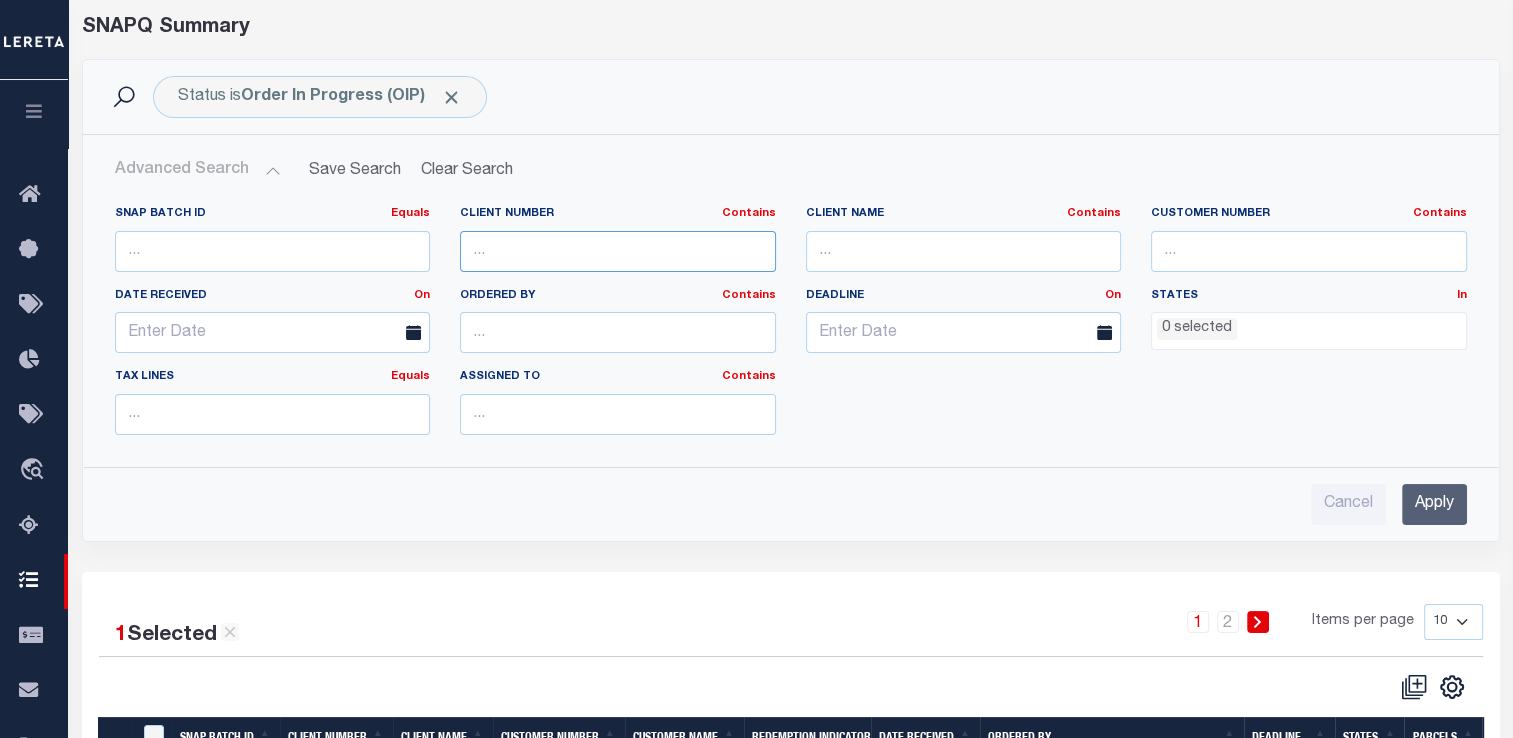 click at bounding box center [618, 251] 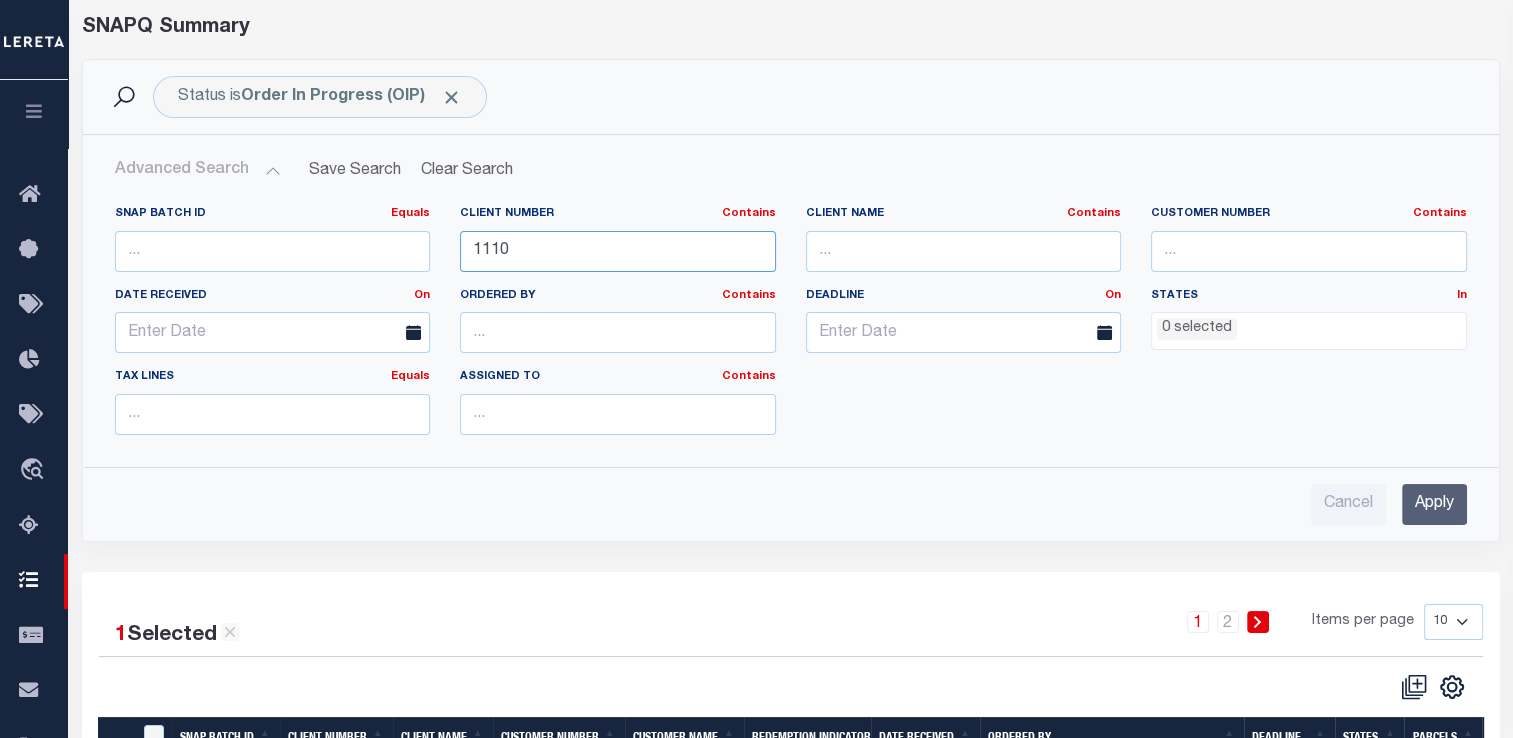 type on "1110" 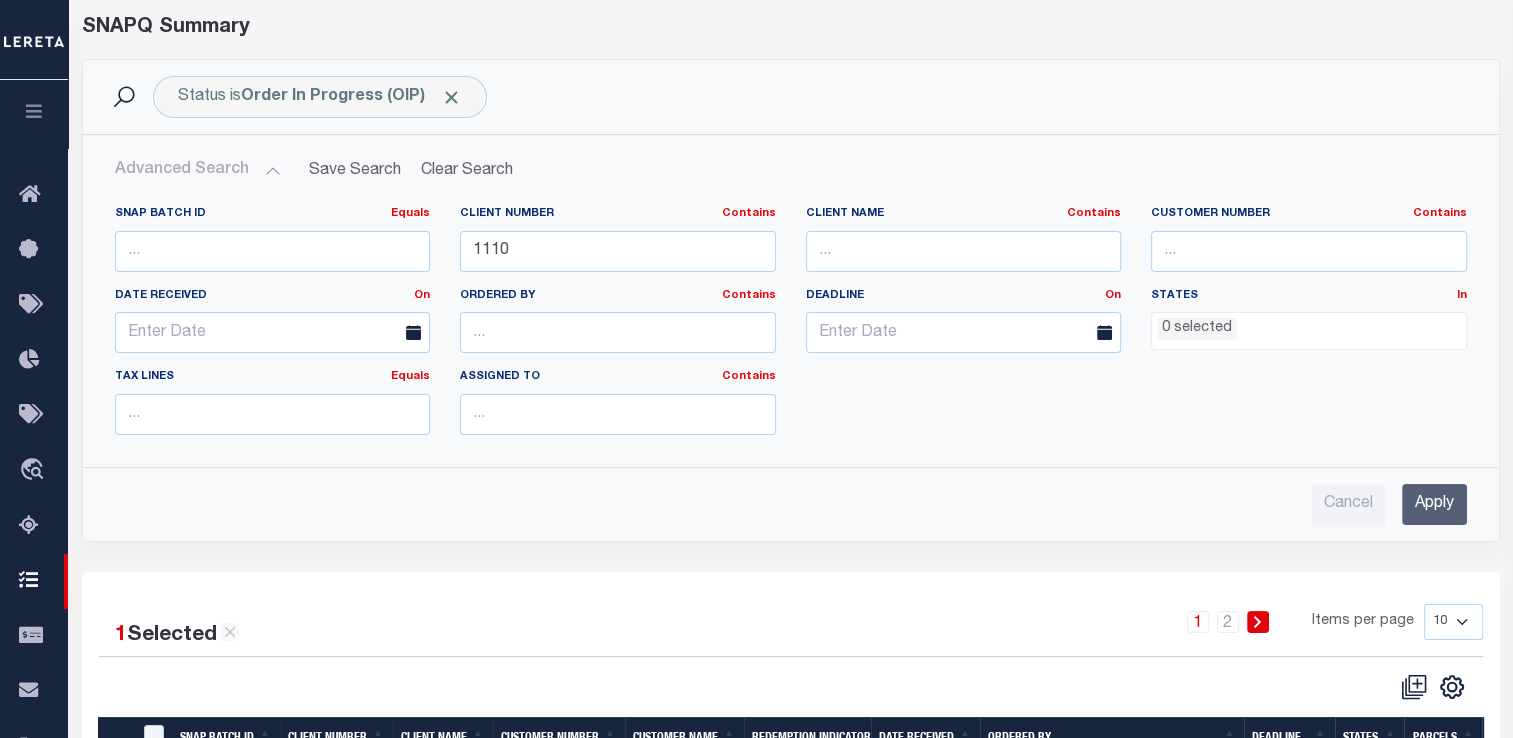 click on "Apply" at bounding box center [1434, 504] 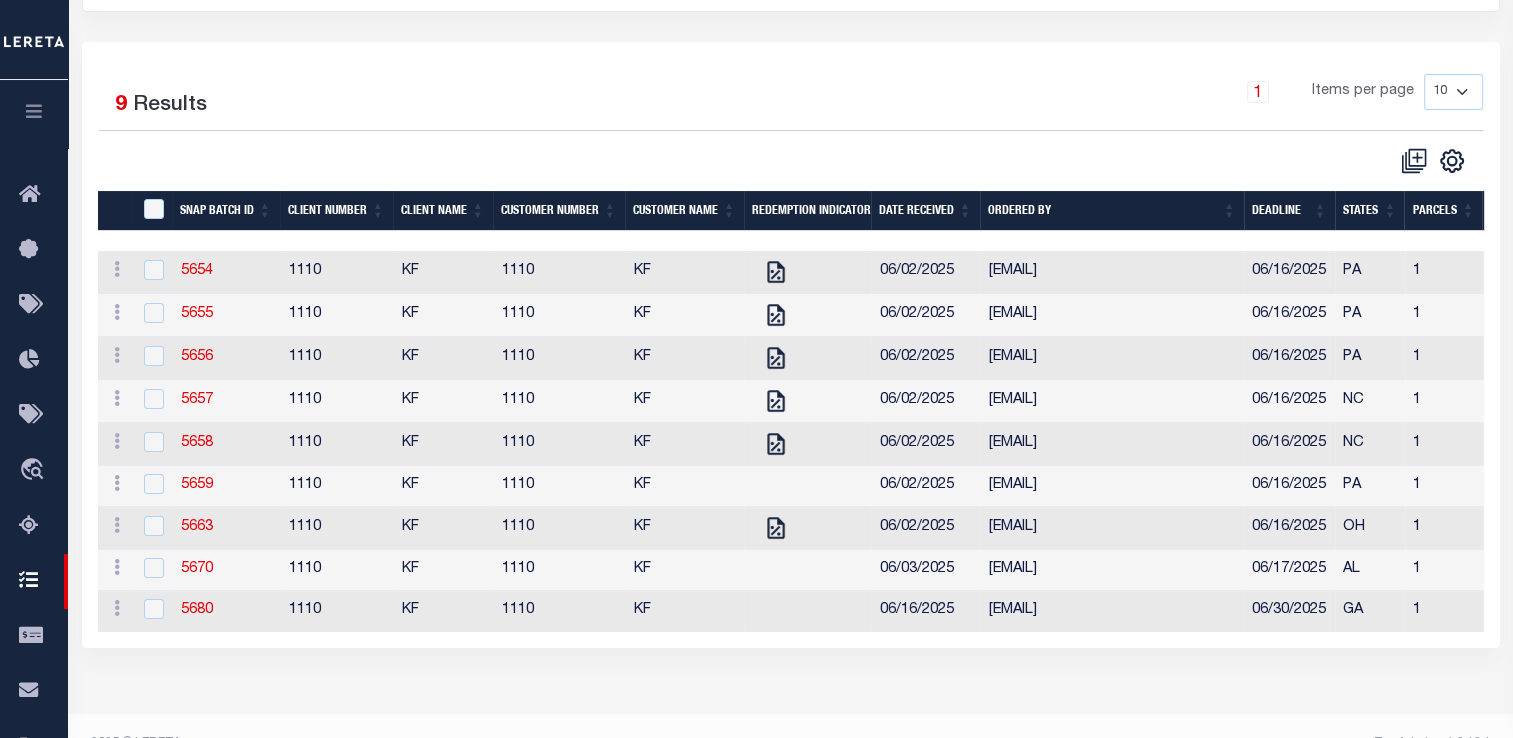 scroll, scrollTop: 284, scrollLeft: 0, axis: vertical 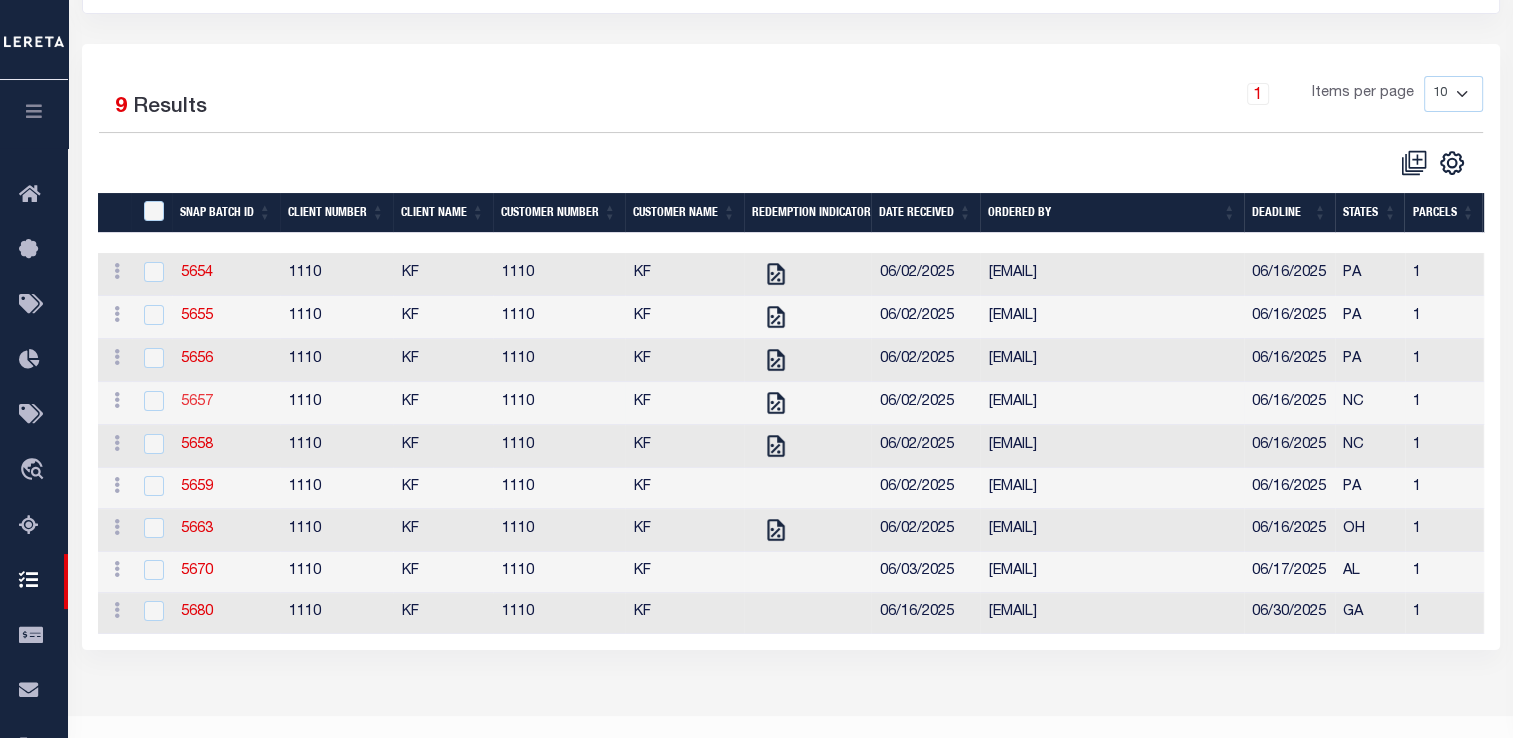 click on "5657" at bounding box center [196, 402] 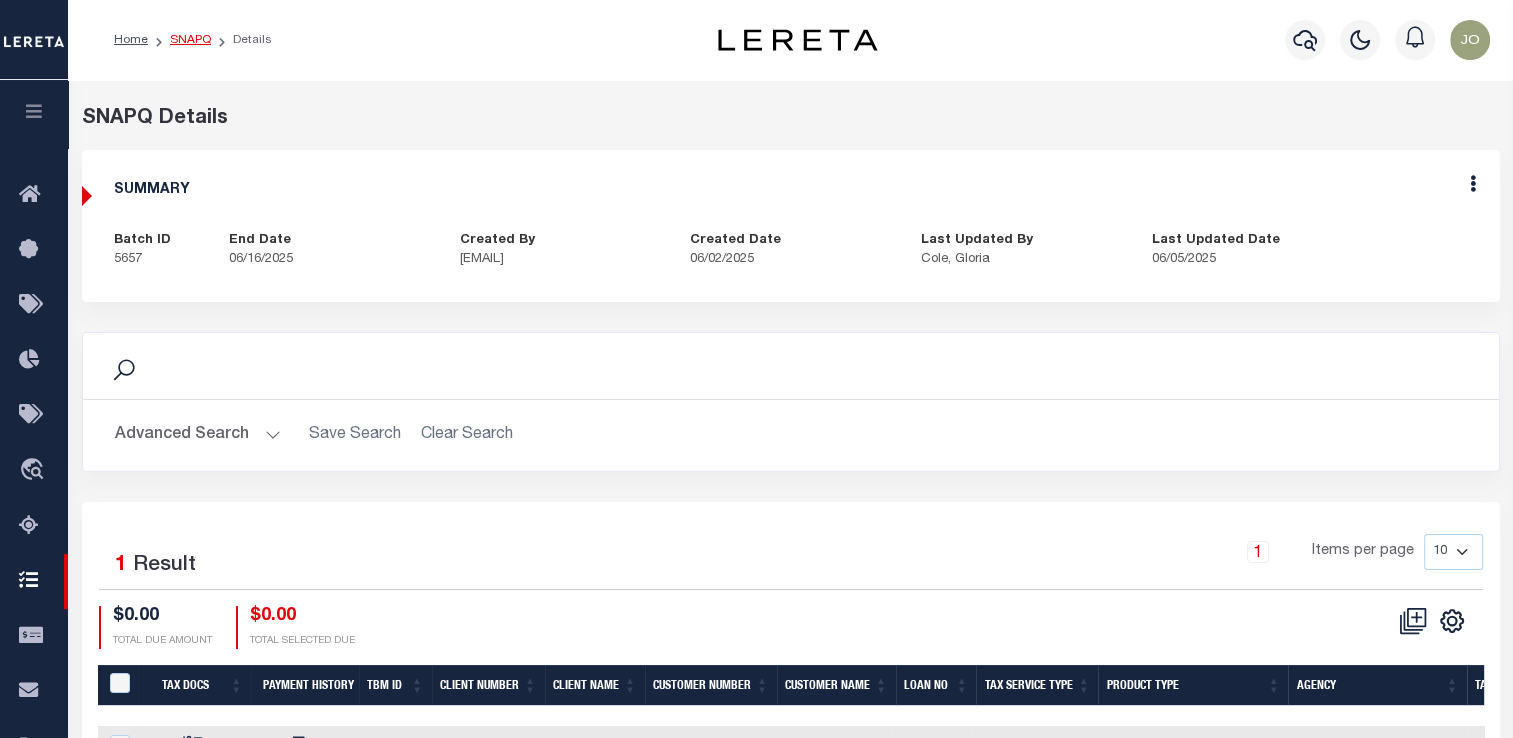 click on "SNAPQ" at bounding box center [190, 40] 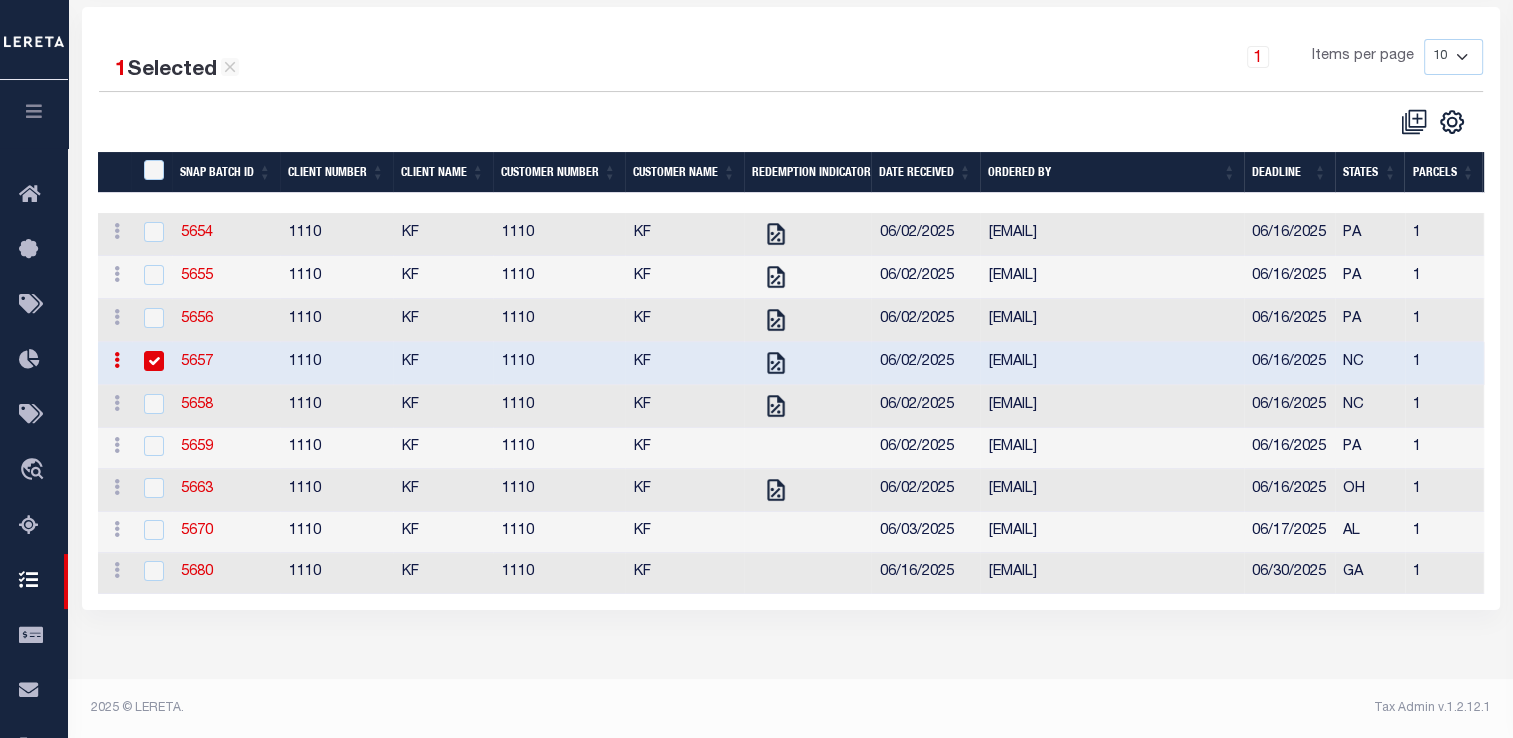 click at bounding box center [154, 361] 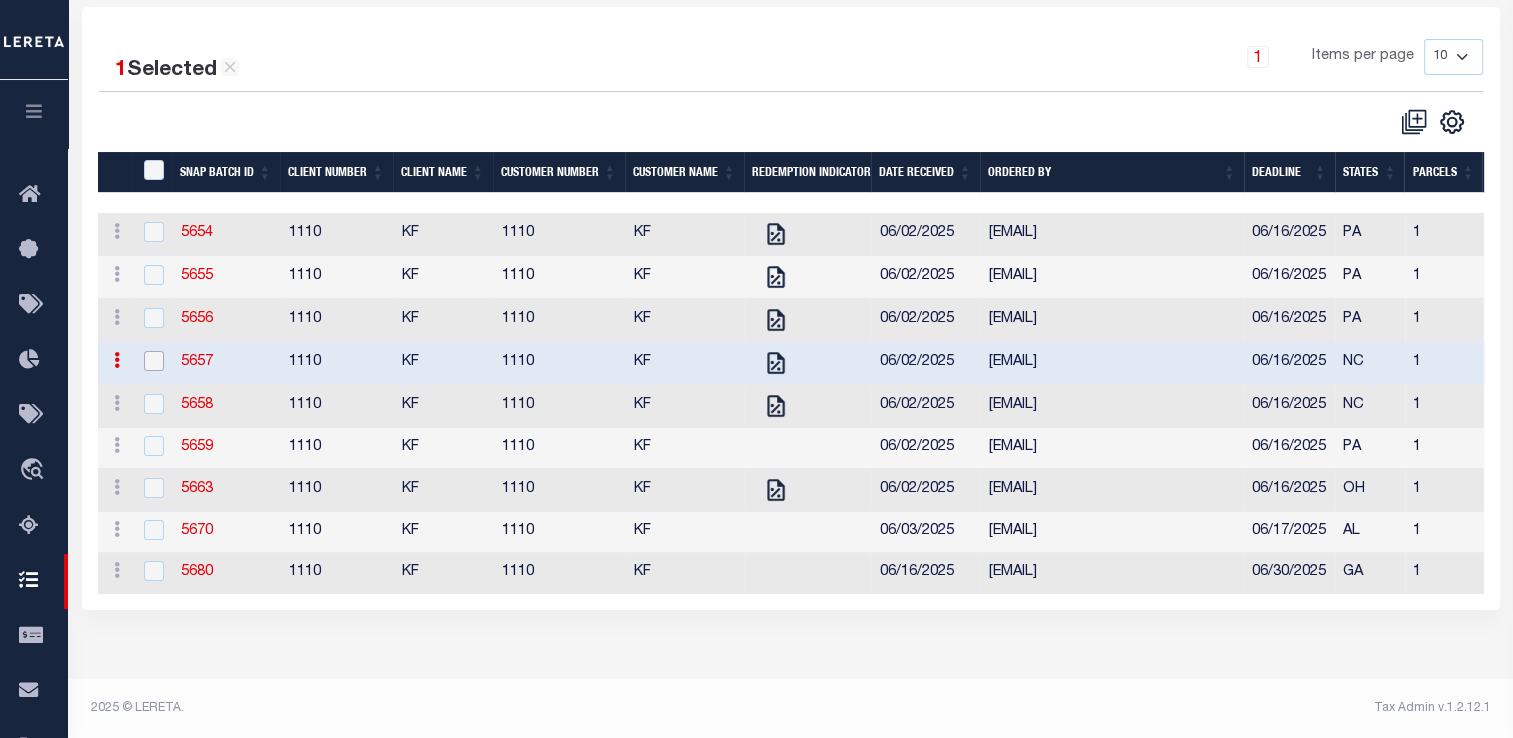 checkbox on "false" 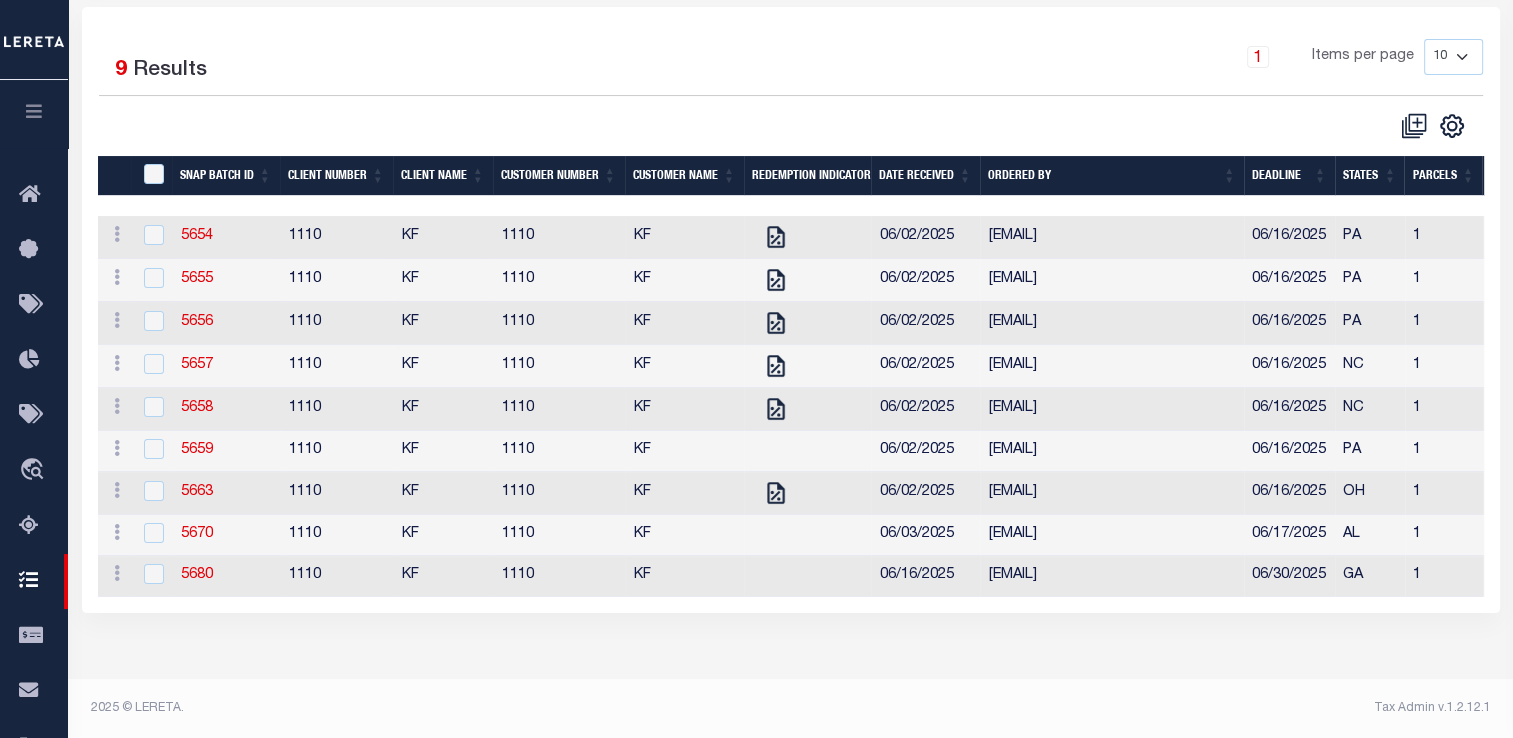 scroll, scrollTop: 0, scrollLeft: 0, axis: both 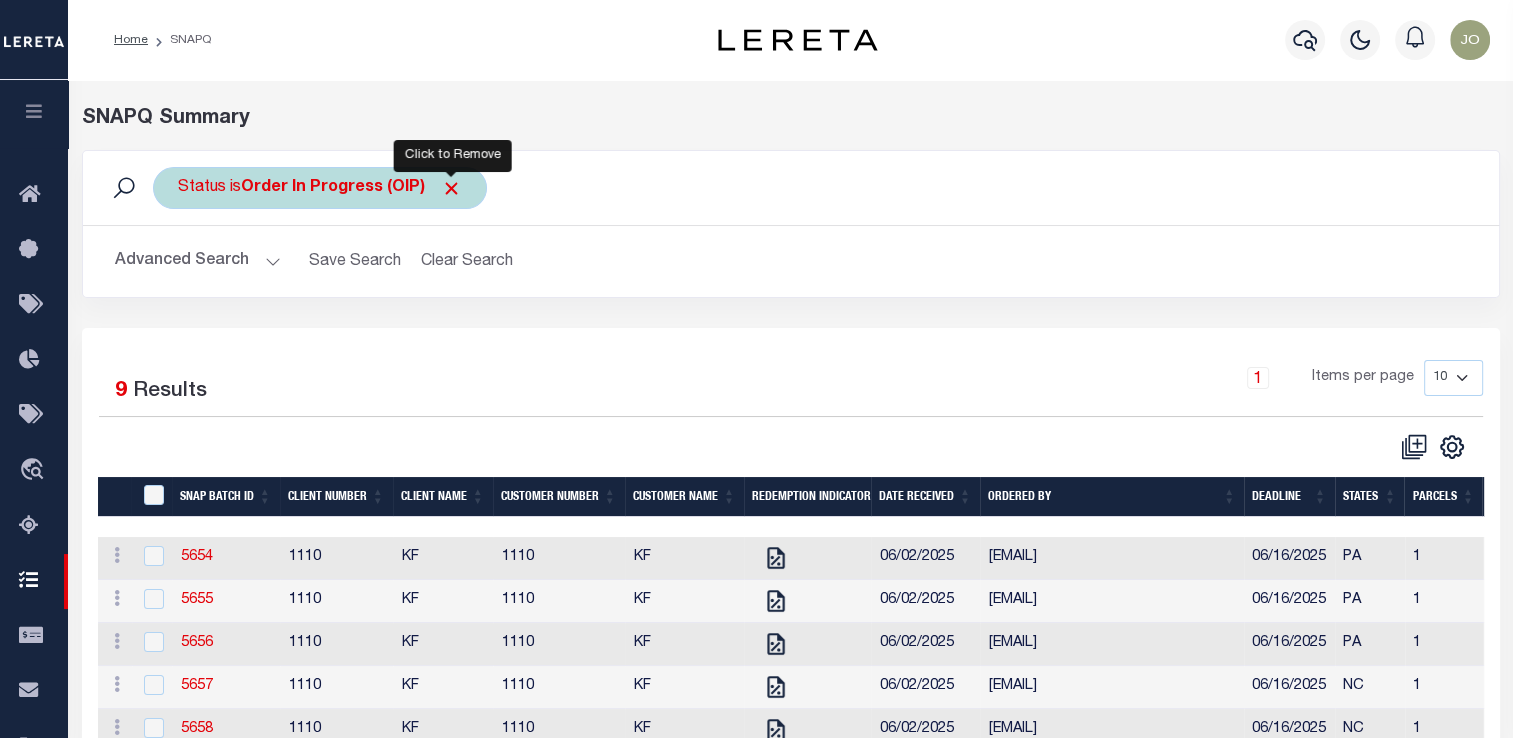 click at bounding box center [451, 188] 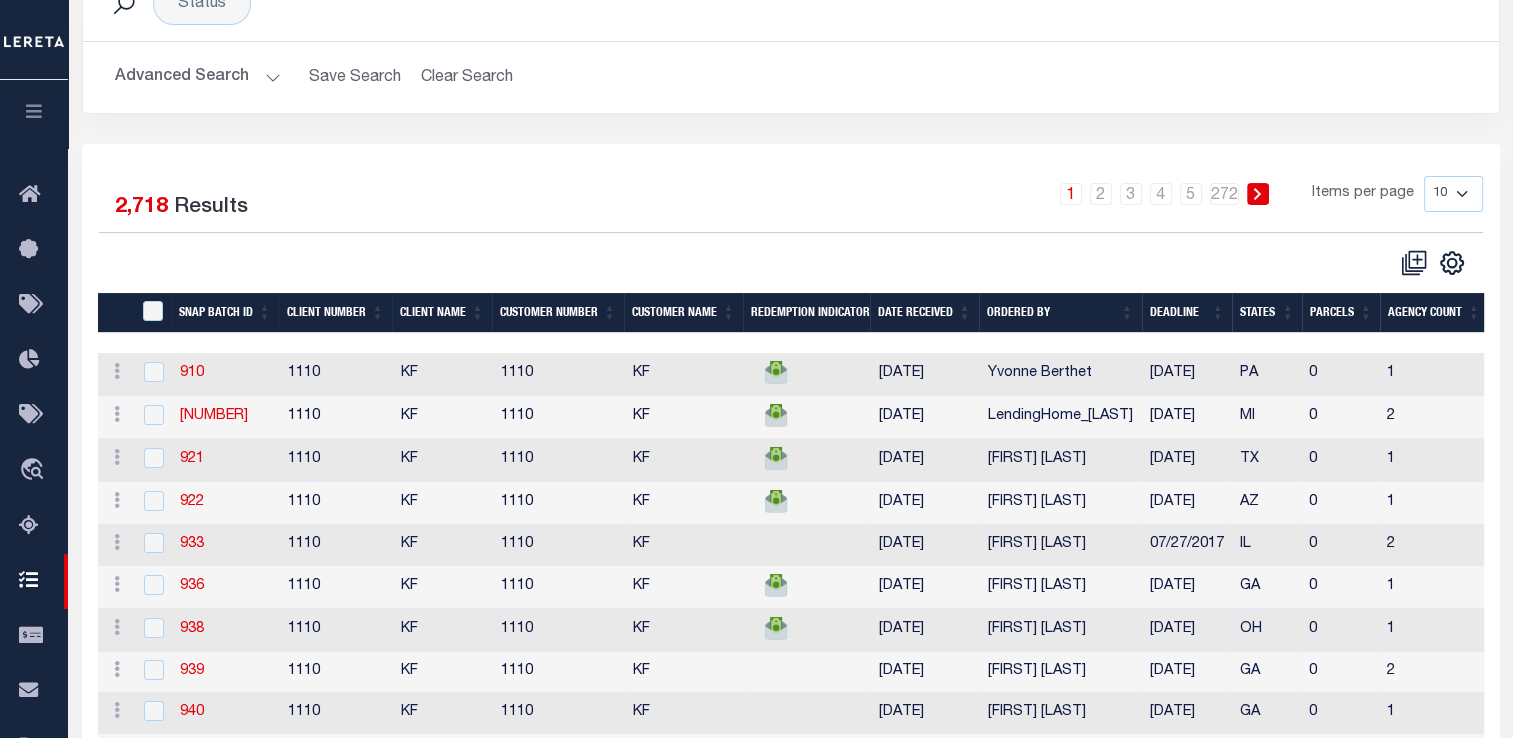 scroll, scrollTop: 182, scrollLeft: 0, axis: vertical 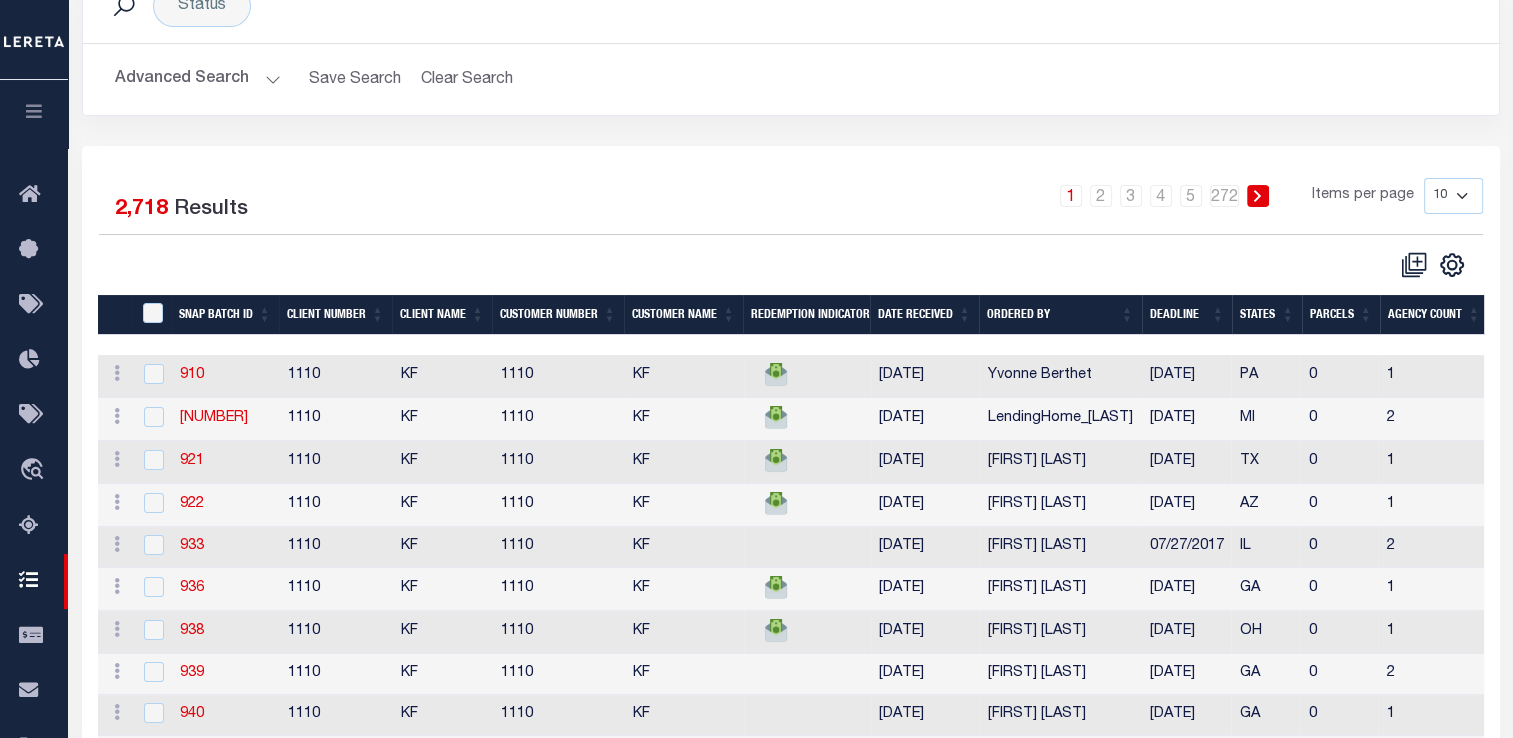 click on "Advanced Search" at bounding box center (198, 79) 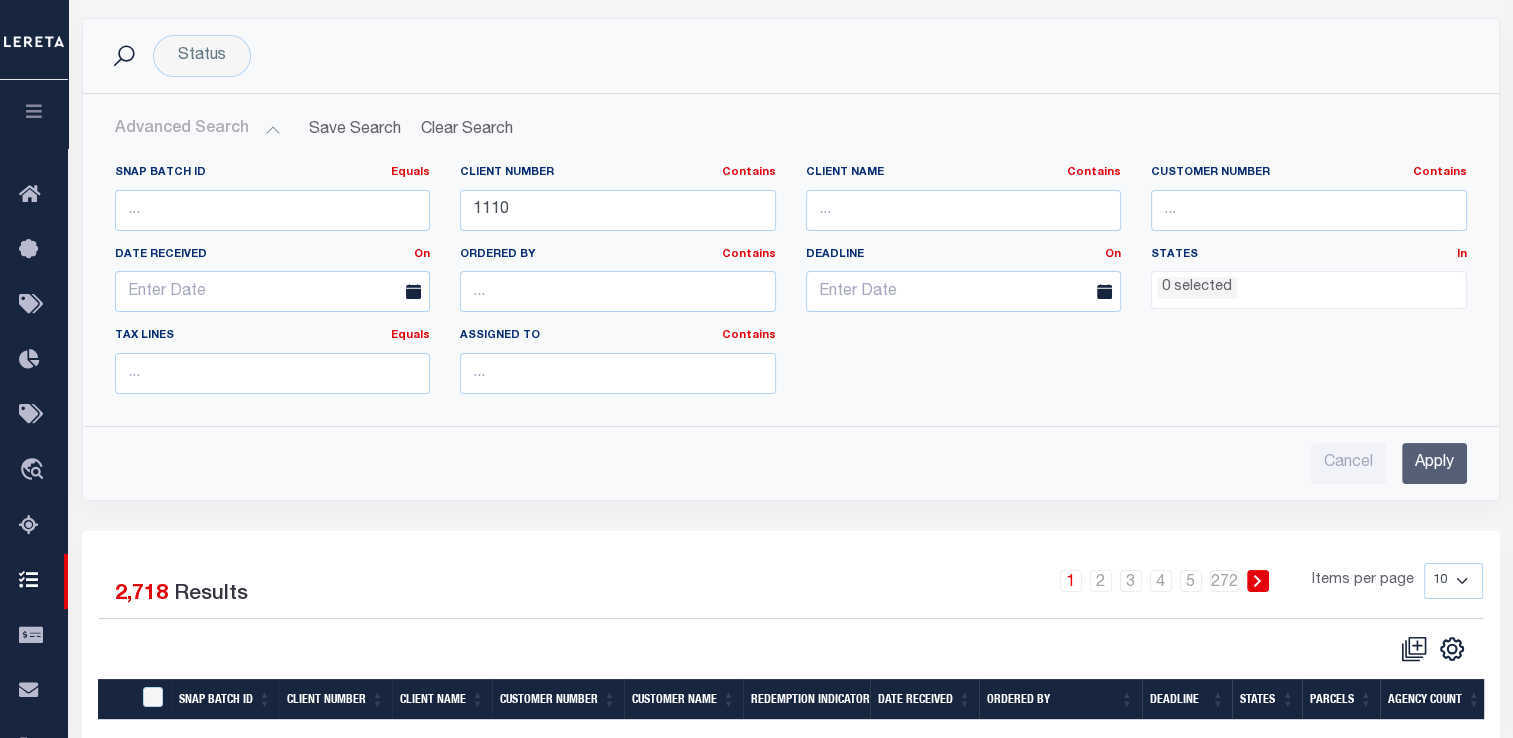 scroll, scrollTop: 132, scrollLeft: 0, axis: vertical 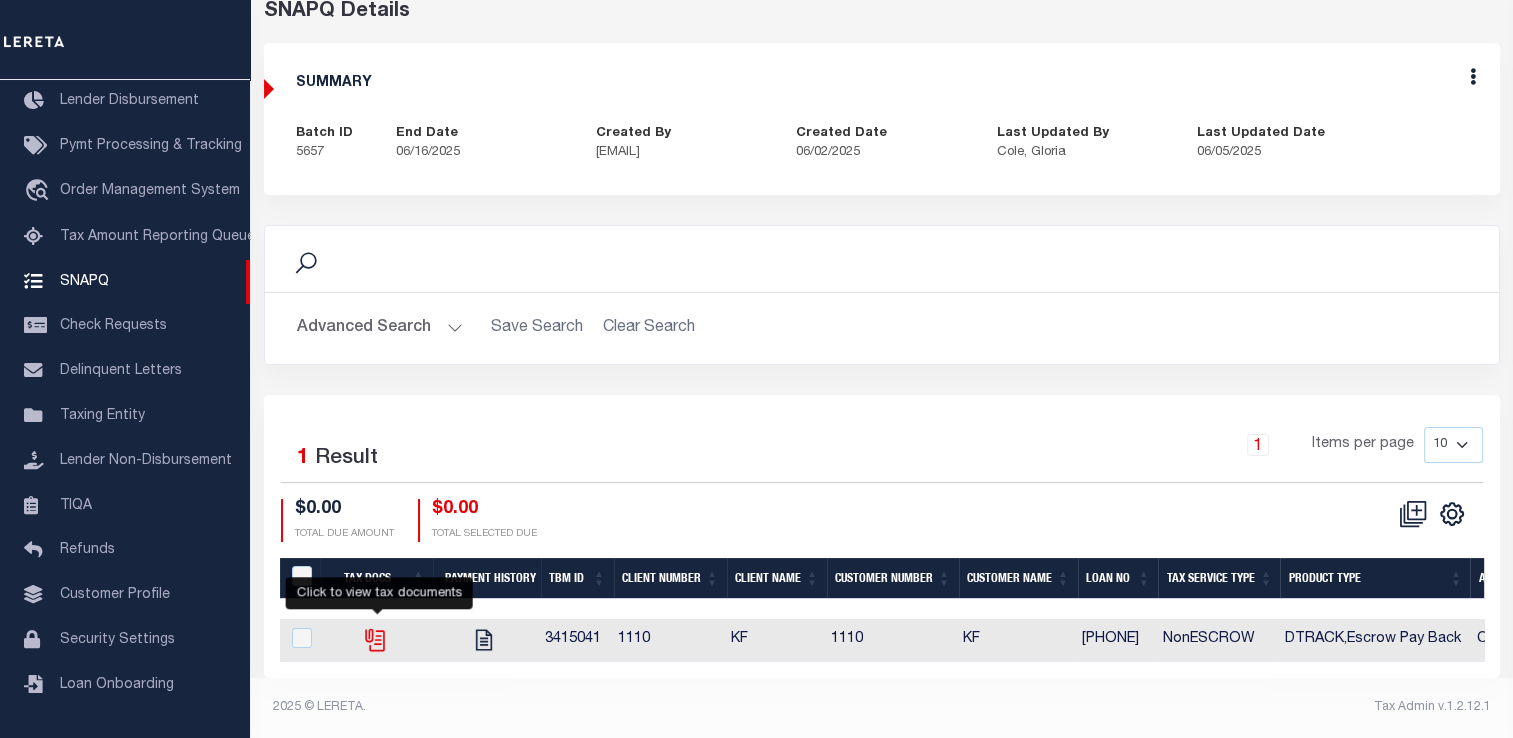 click 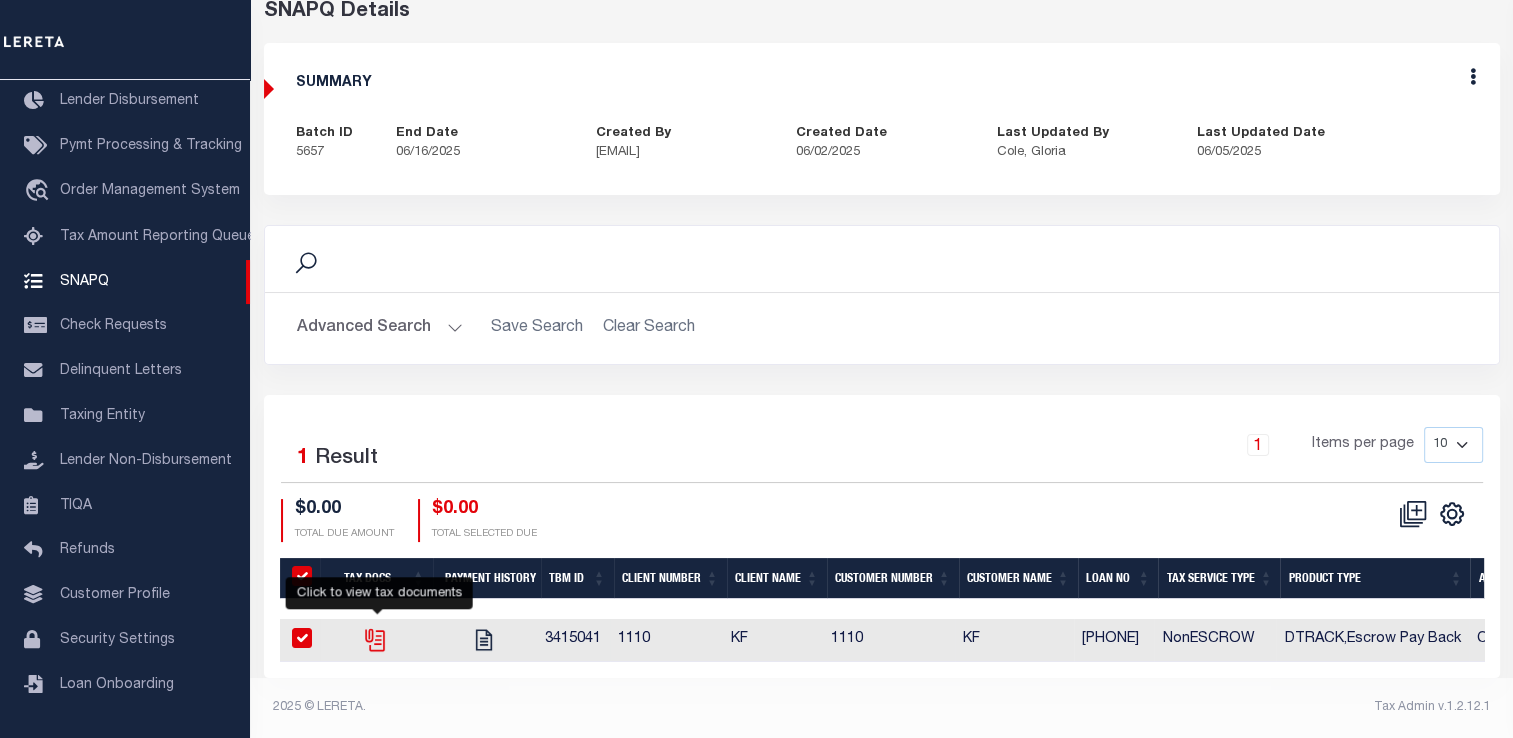 checkbox on "true" 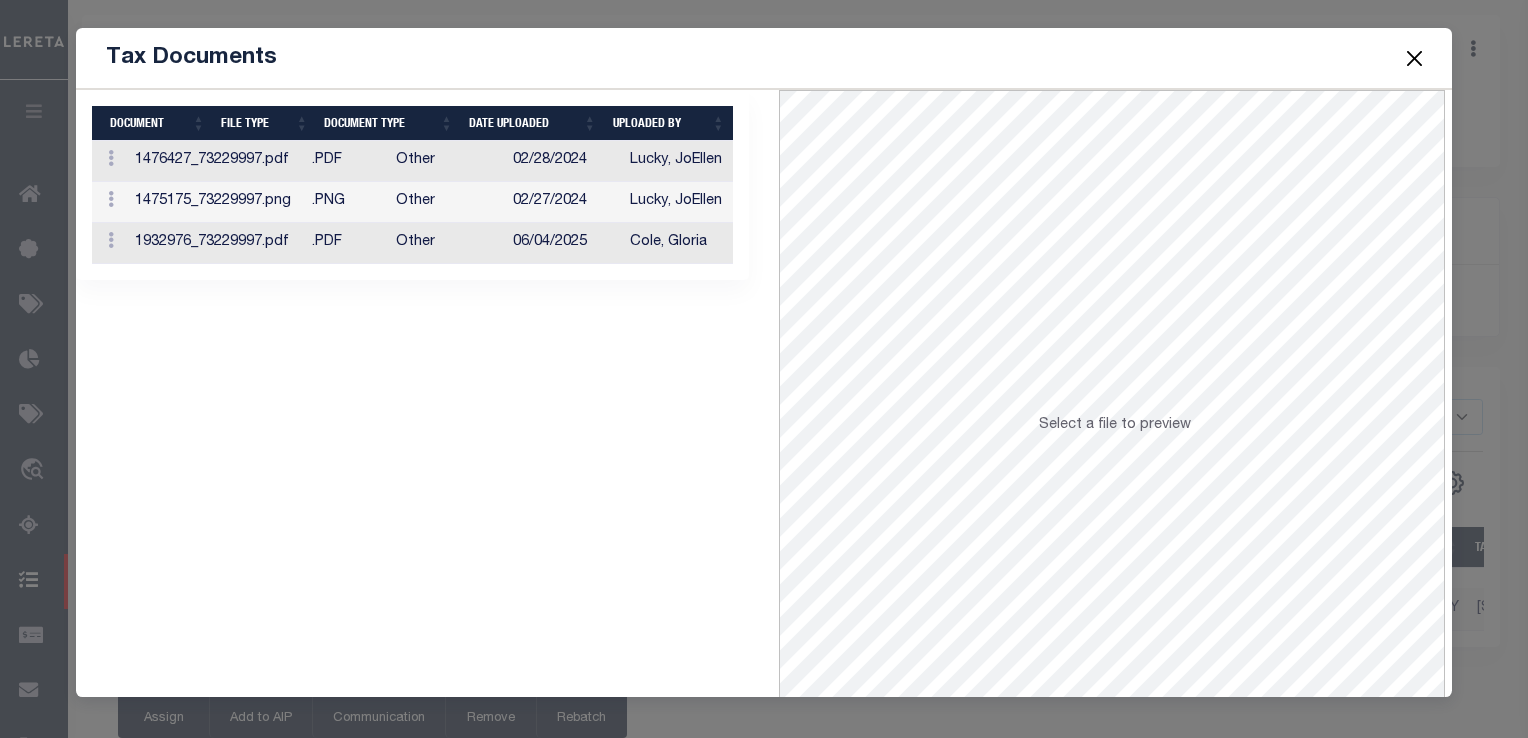 click on "1476427_73229997.pdf" at bounding box center (215, 161) 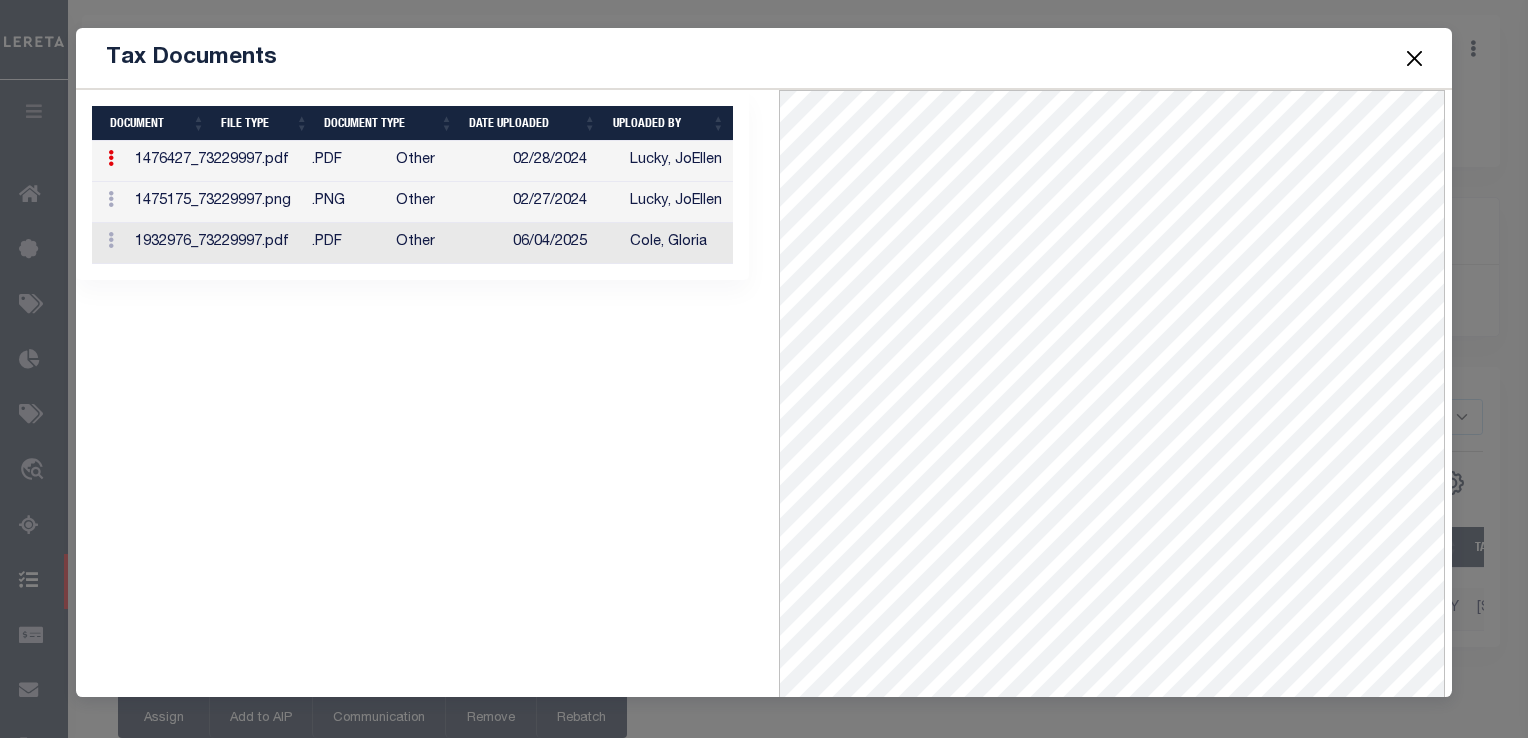 click on "1475175_73229997.png" at bounding box center (215, 202) 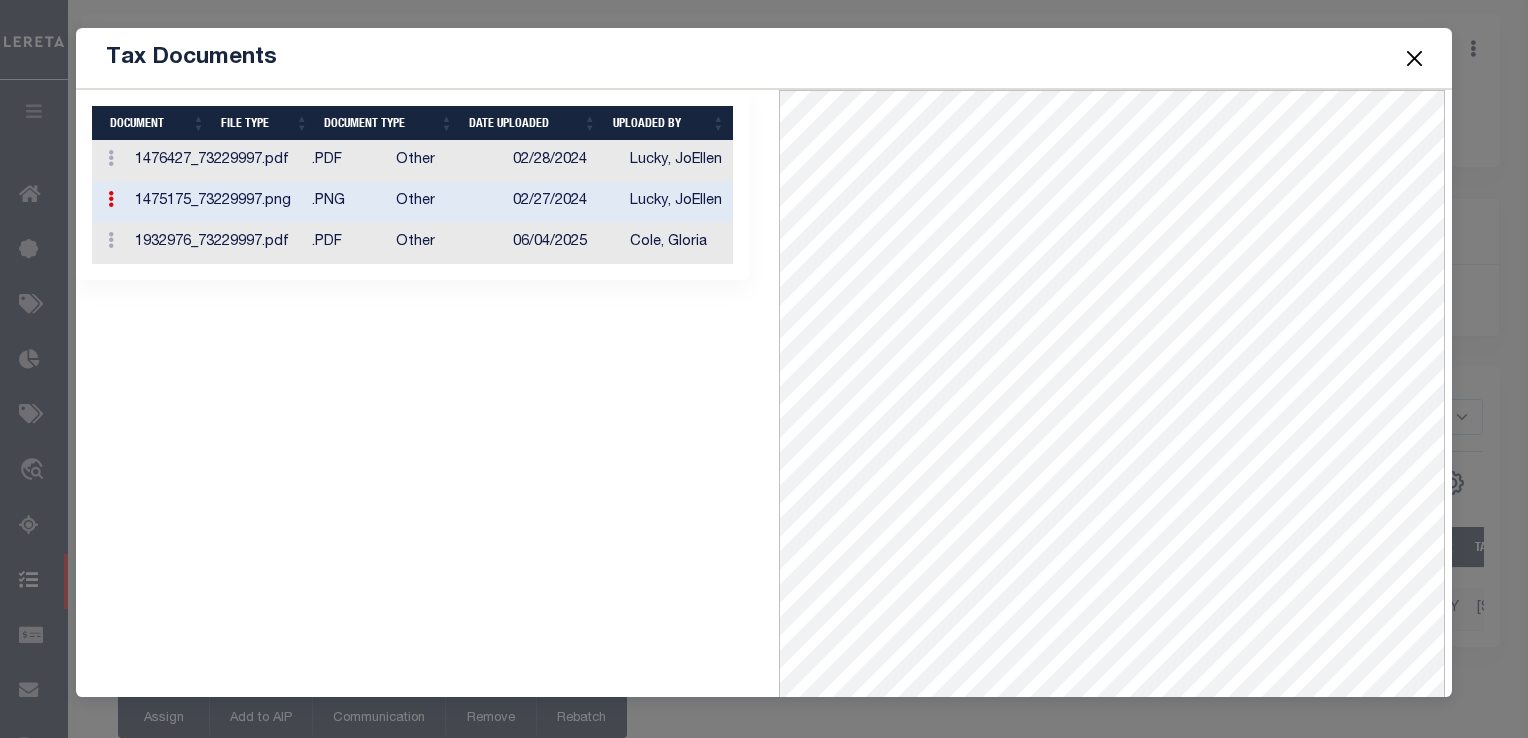 click on "1932976_73229997.pdf" at bounding box center [215, 243] 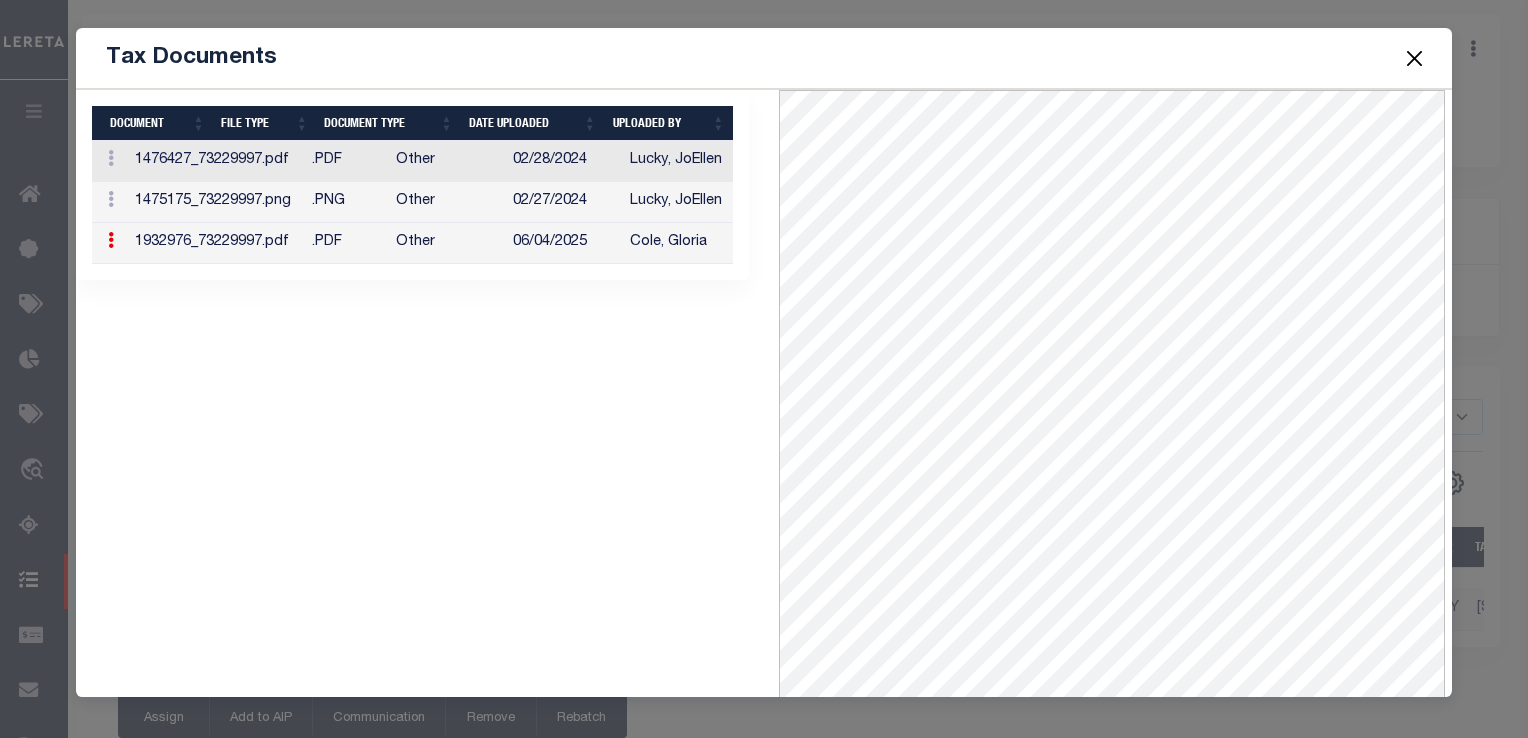 click at bounding box center [1414, 58] 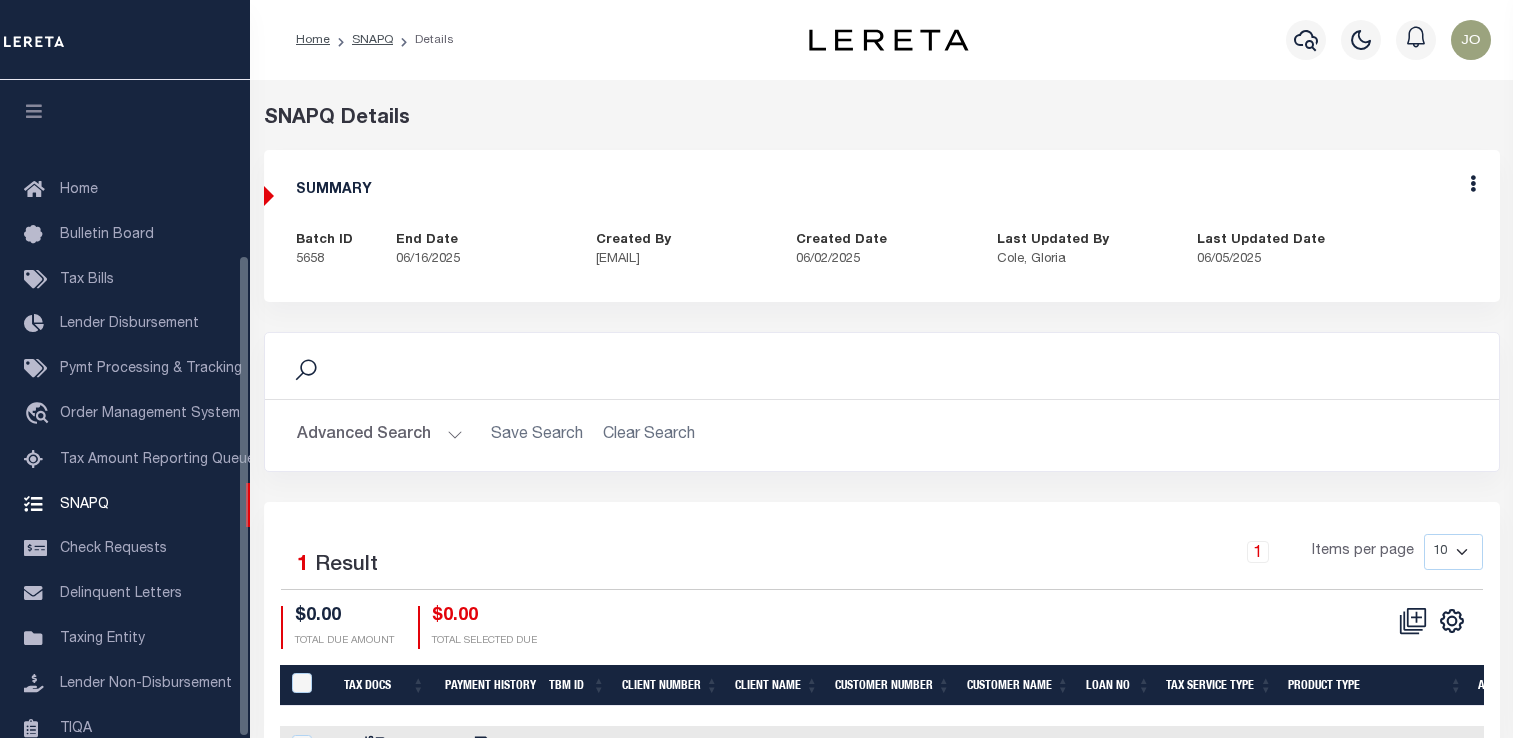 scroll, scrollTop: 0, scrollLeft: 0, axis: both 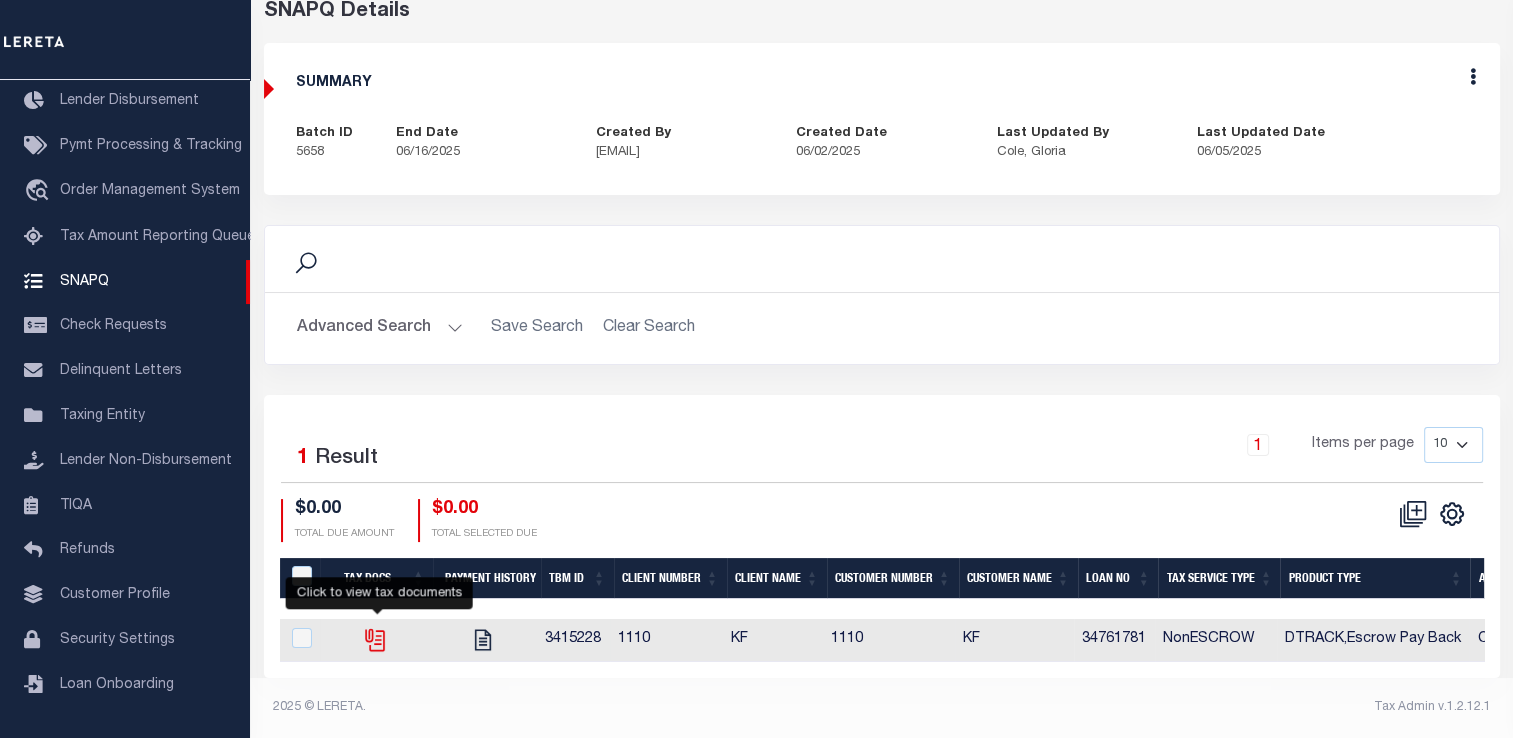click 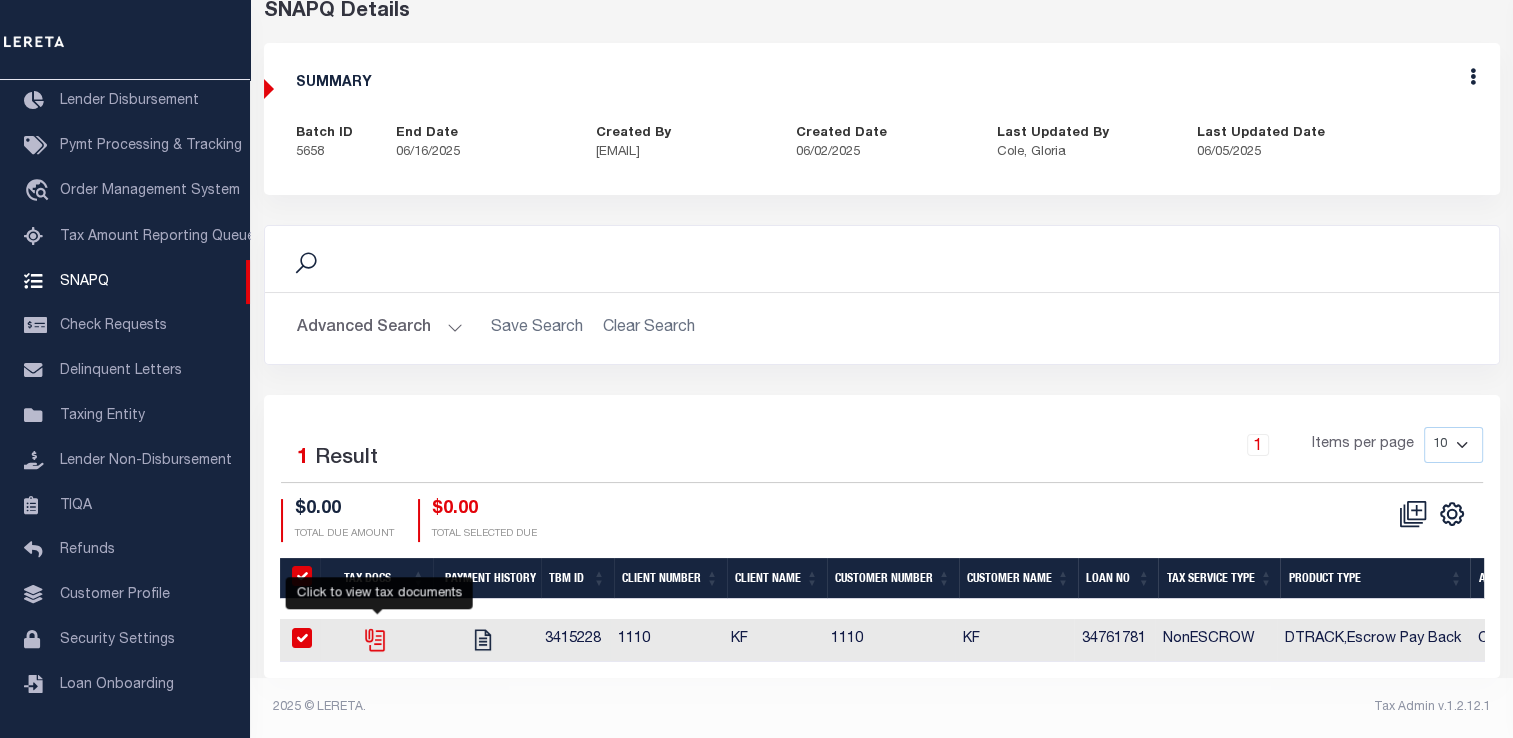 checkbox on "true" 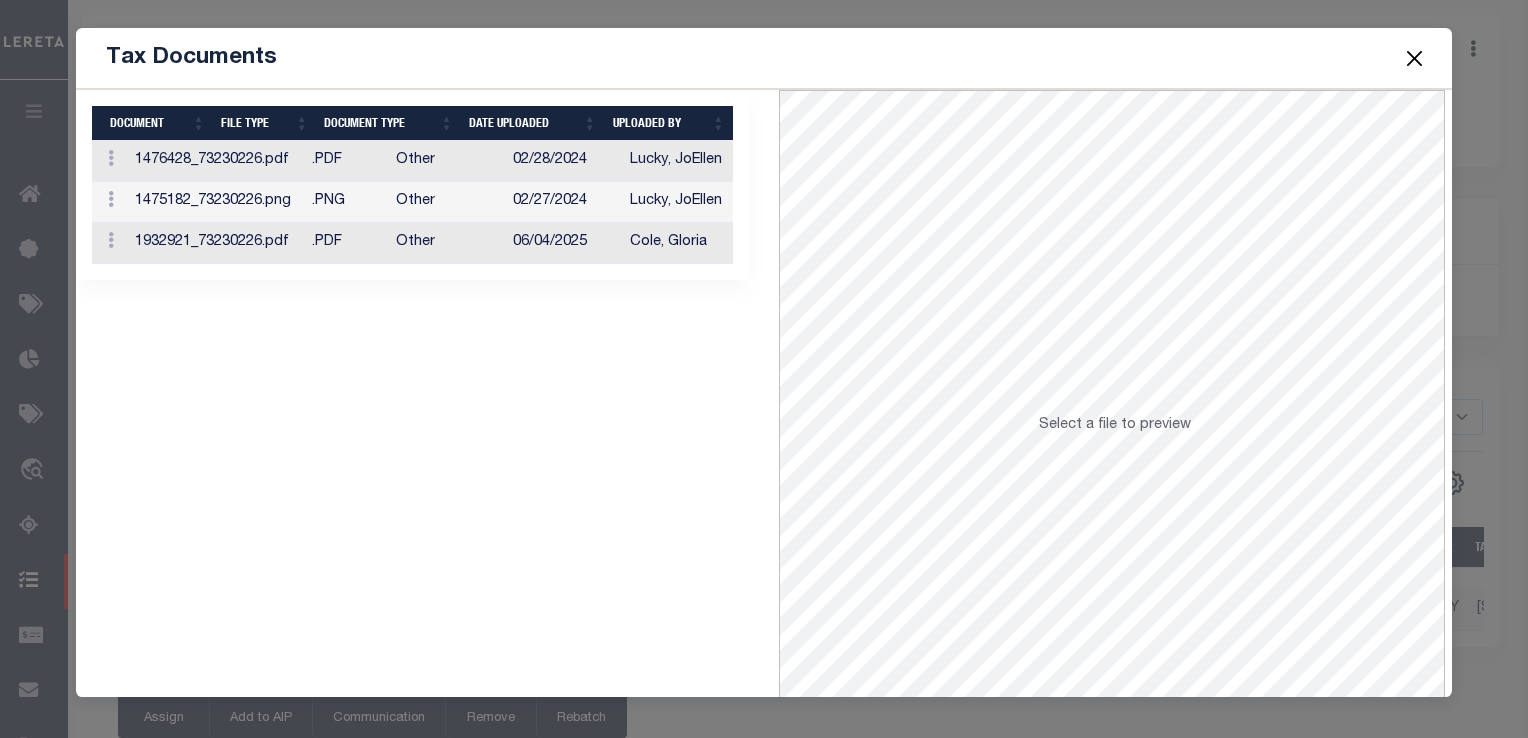 click on "1476428_73230226.pdf" at bounding box center [215, 161] 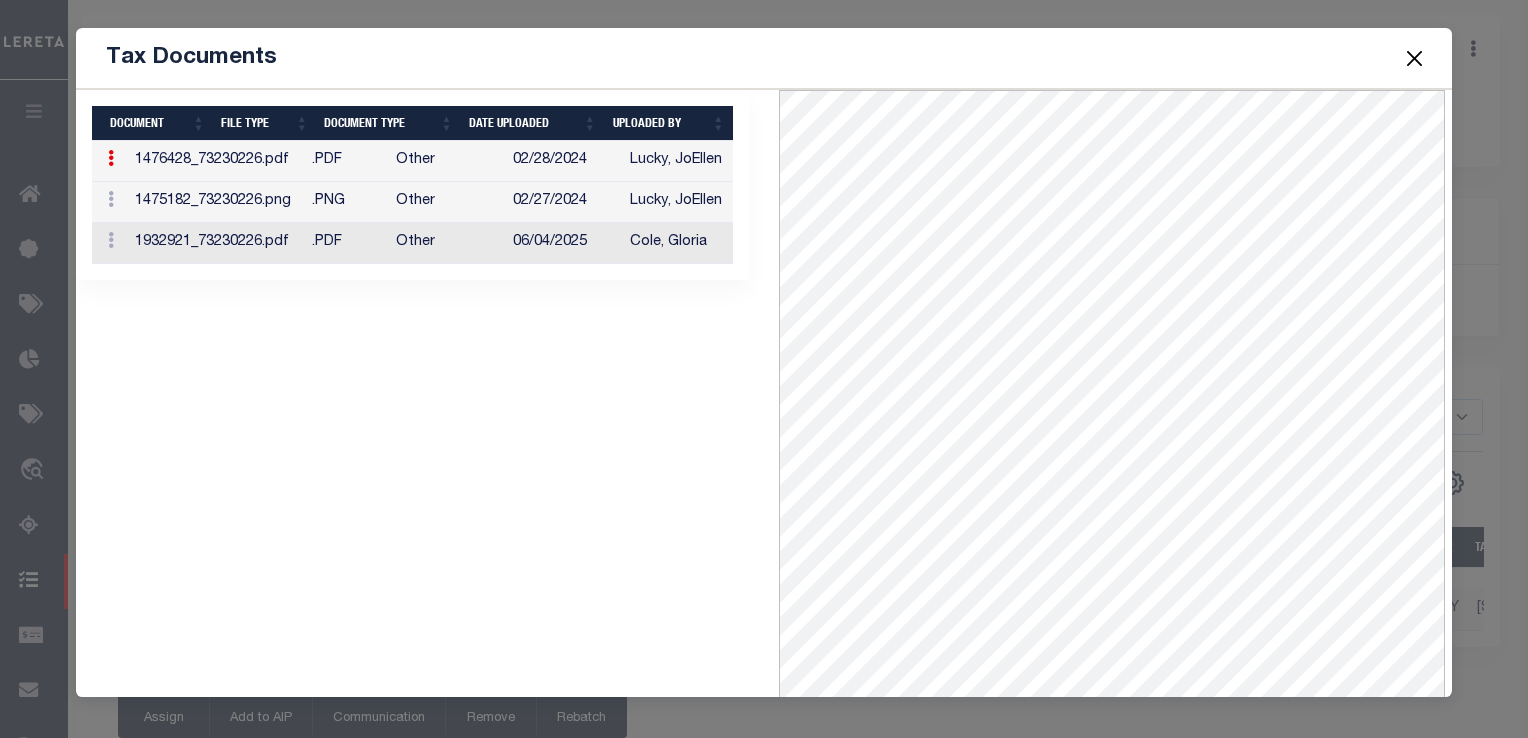 click on "1475182_73230226.png" at bounding box center (215, 202) 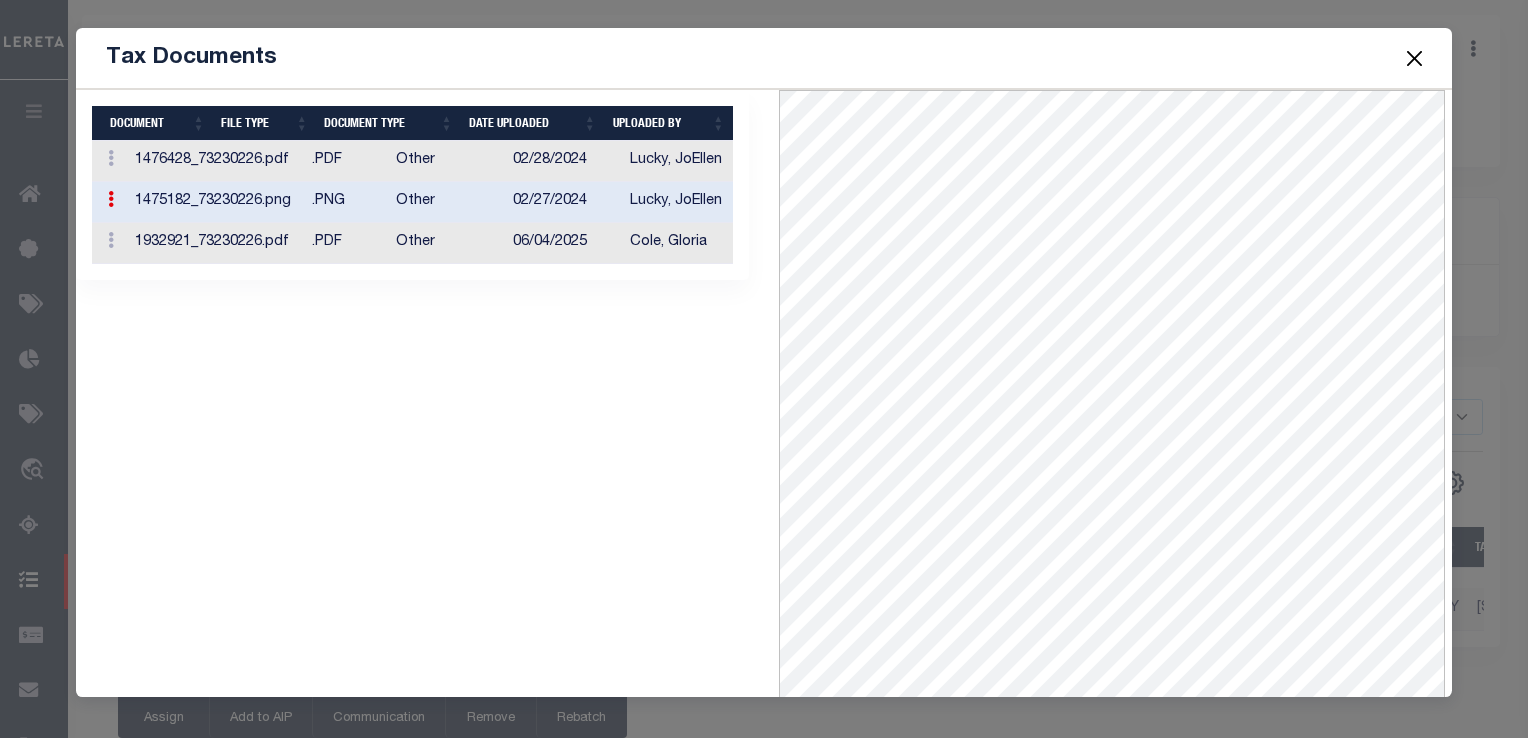 click on "1932921_73230226.pdf" at bounding box center (215, 243) 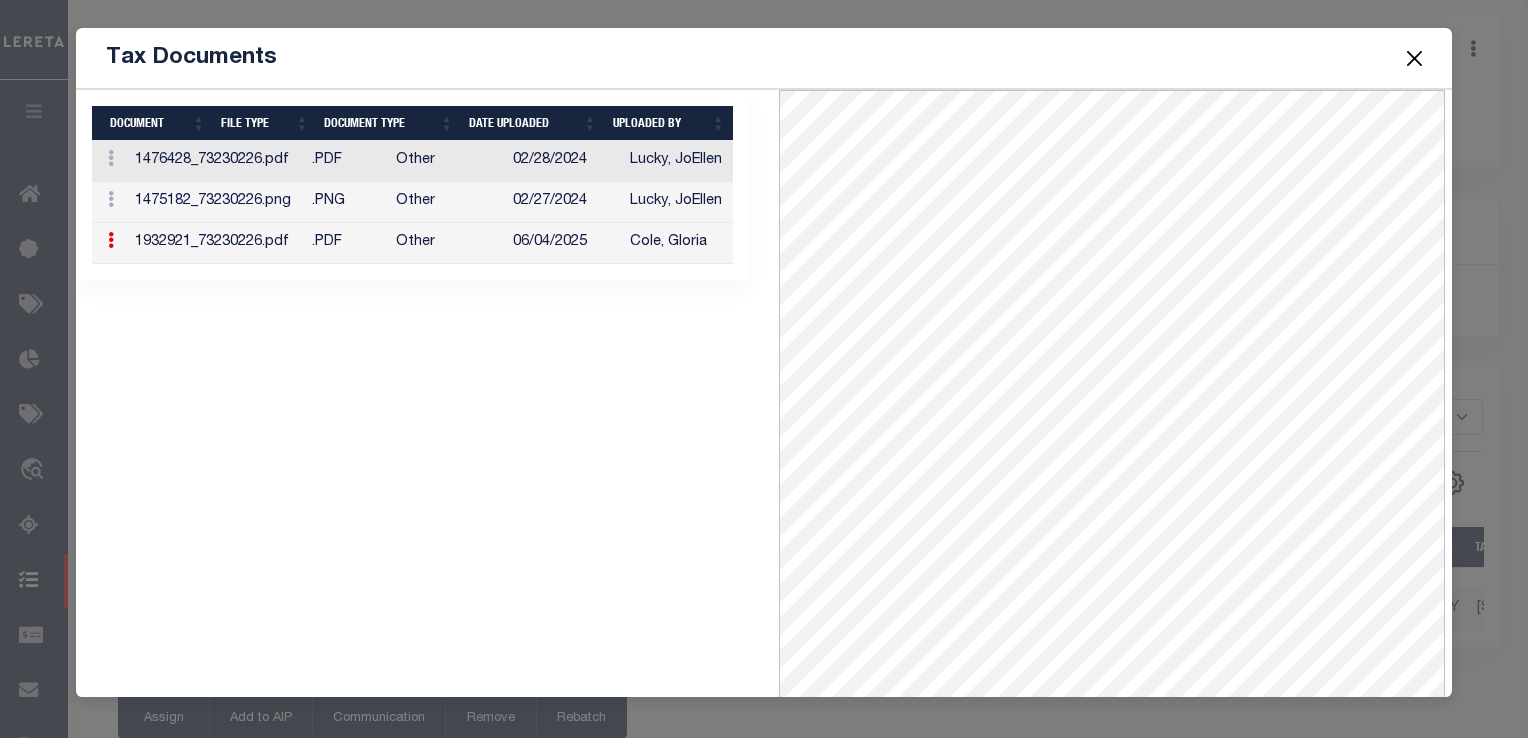 click at bounding box center (1414, 58) 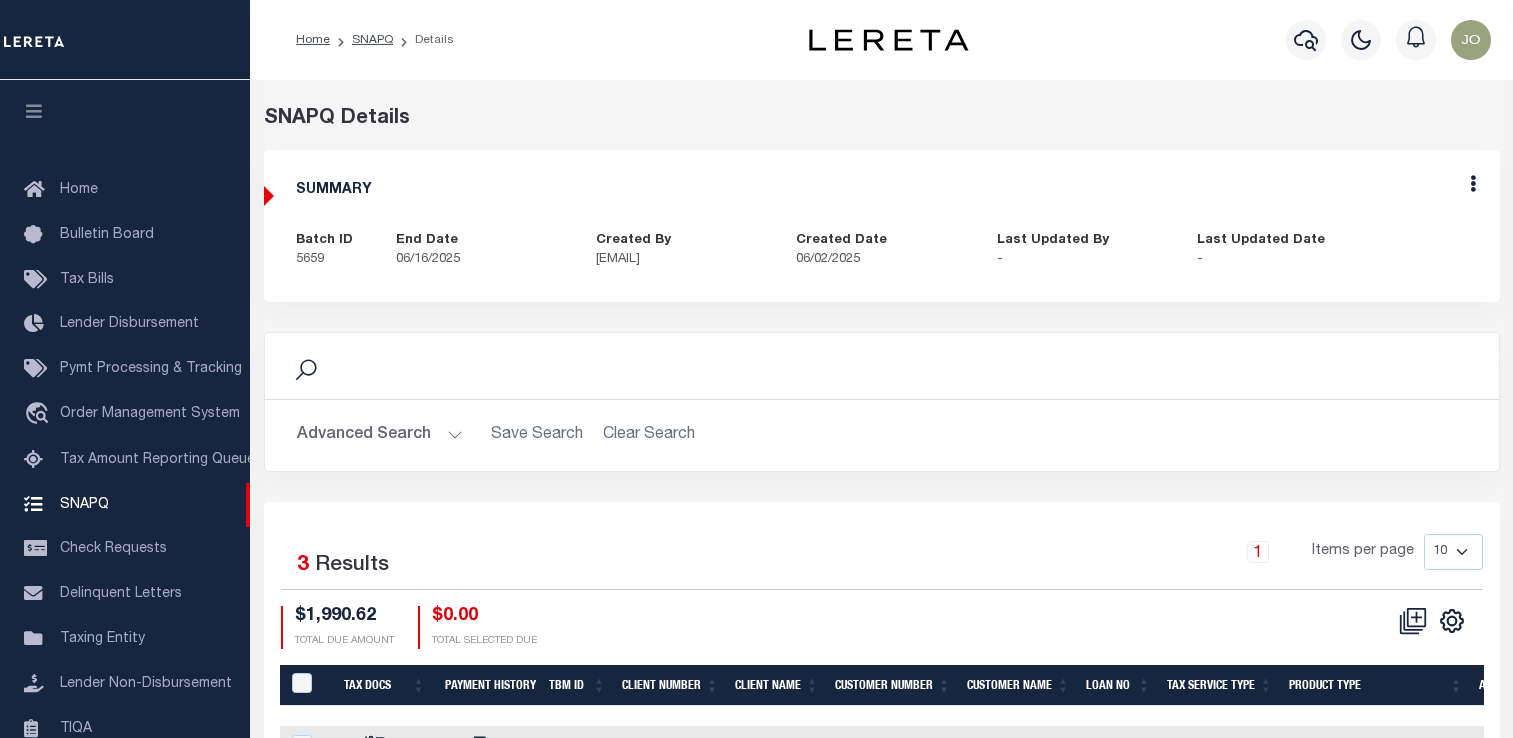 scroll, scrollTop: 0, scrollLeft: 0, axis: both 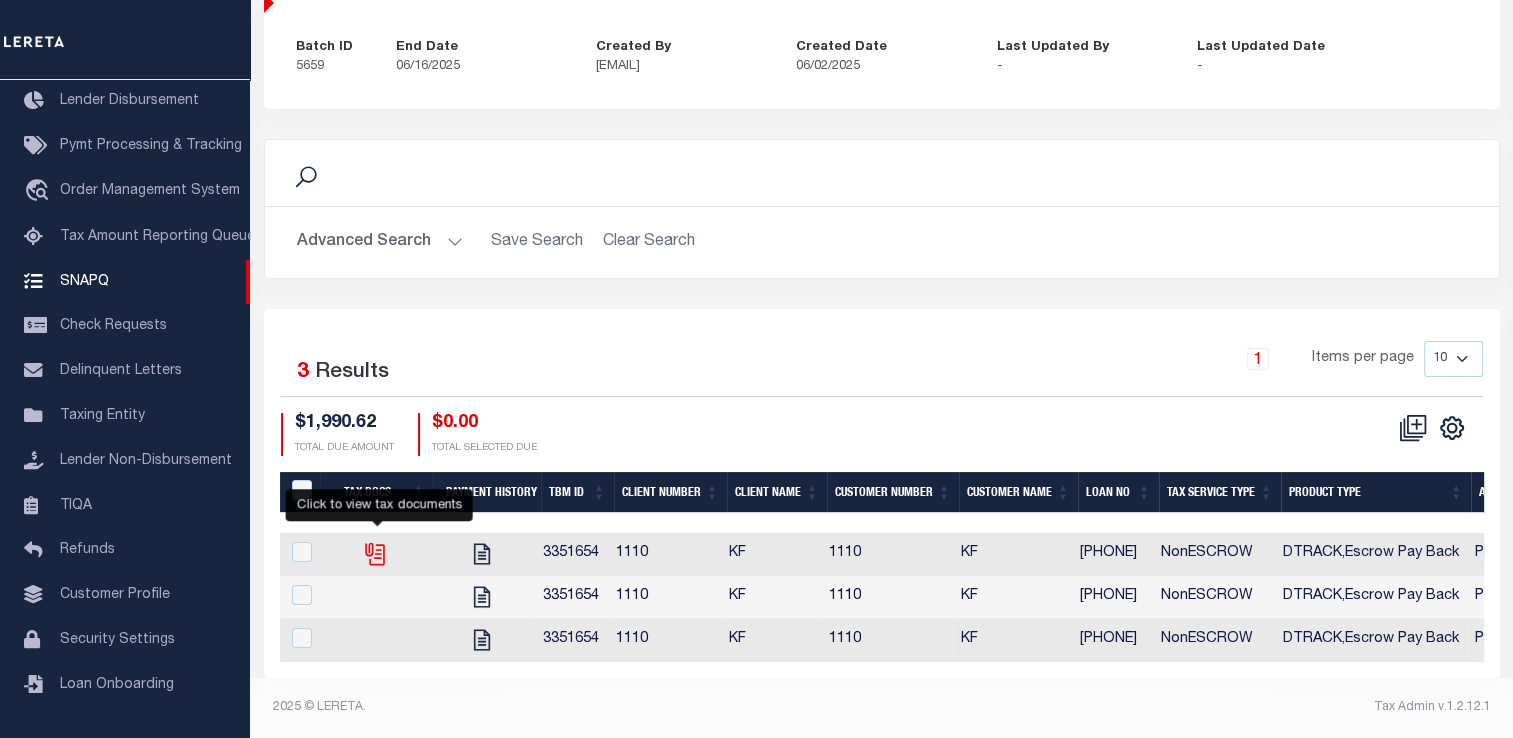 click 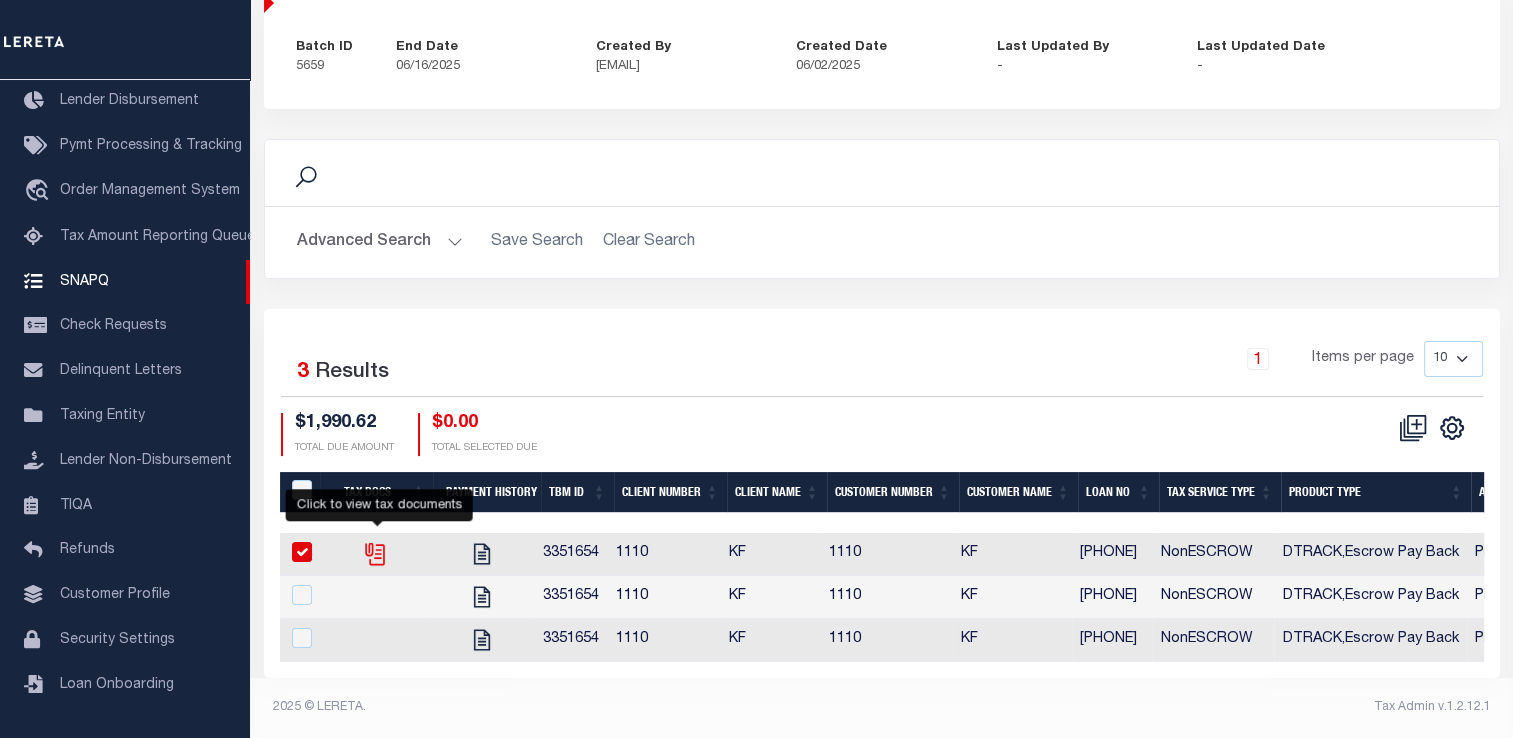 checkbox on "true" 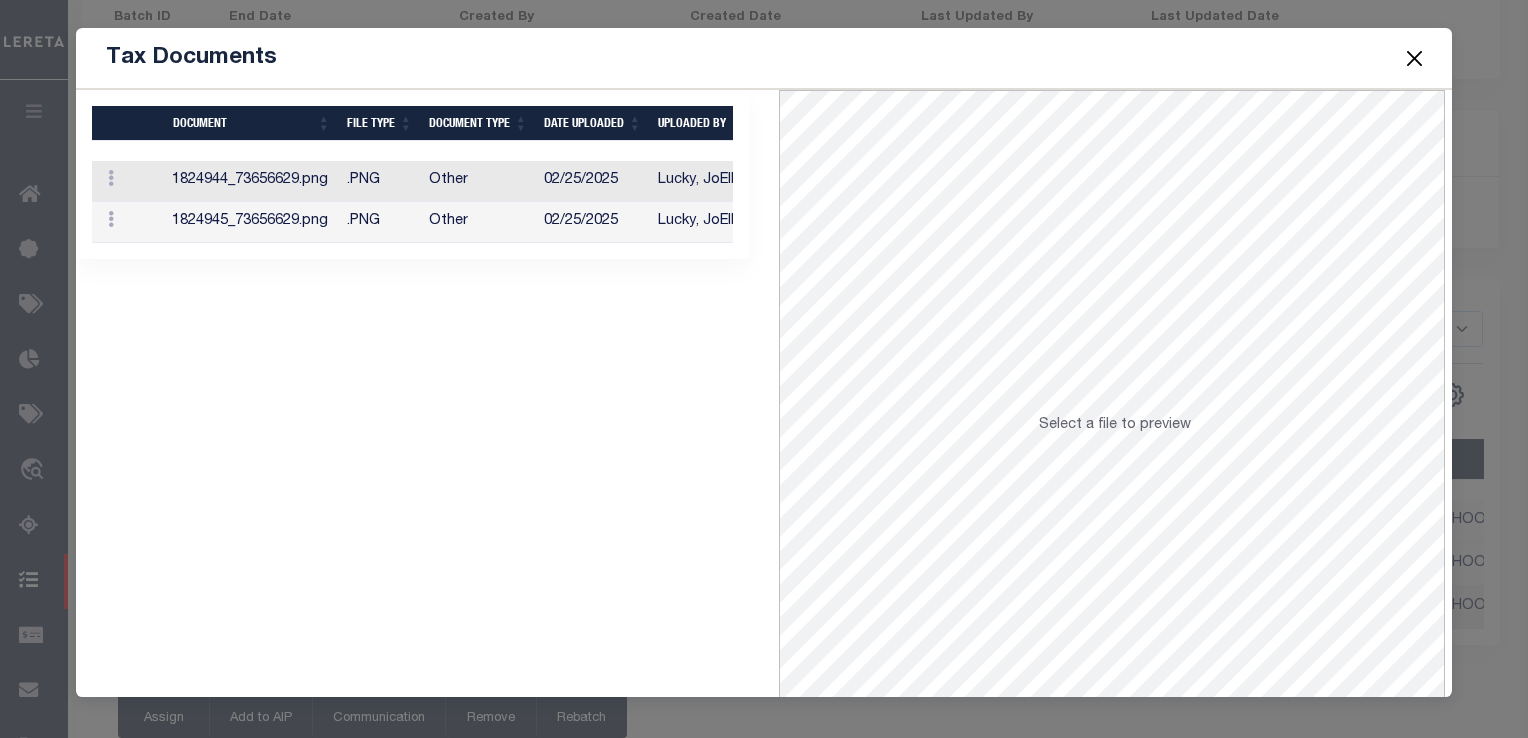 click on ".PNG" at bounding box center (380, 181) 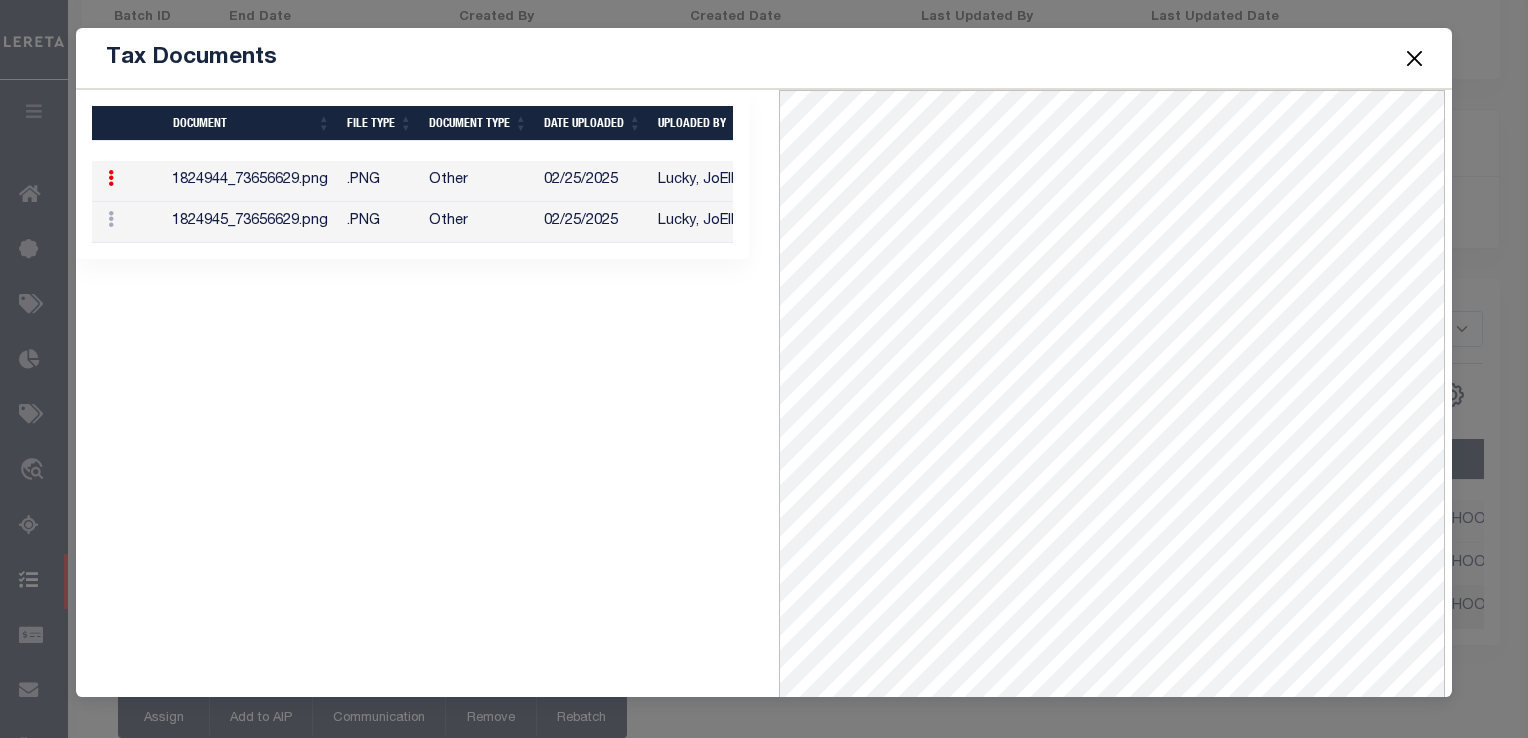 click on ".PNG" at bounding box center (380, 222) 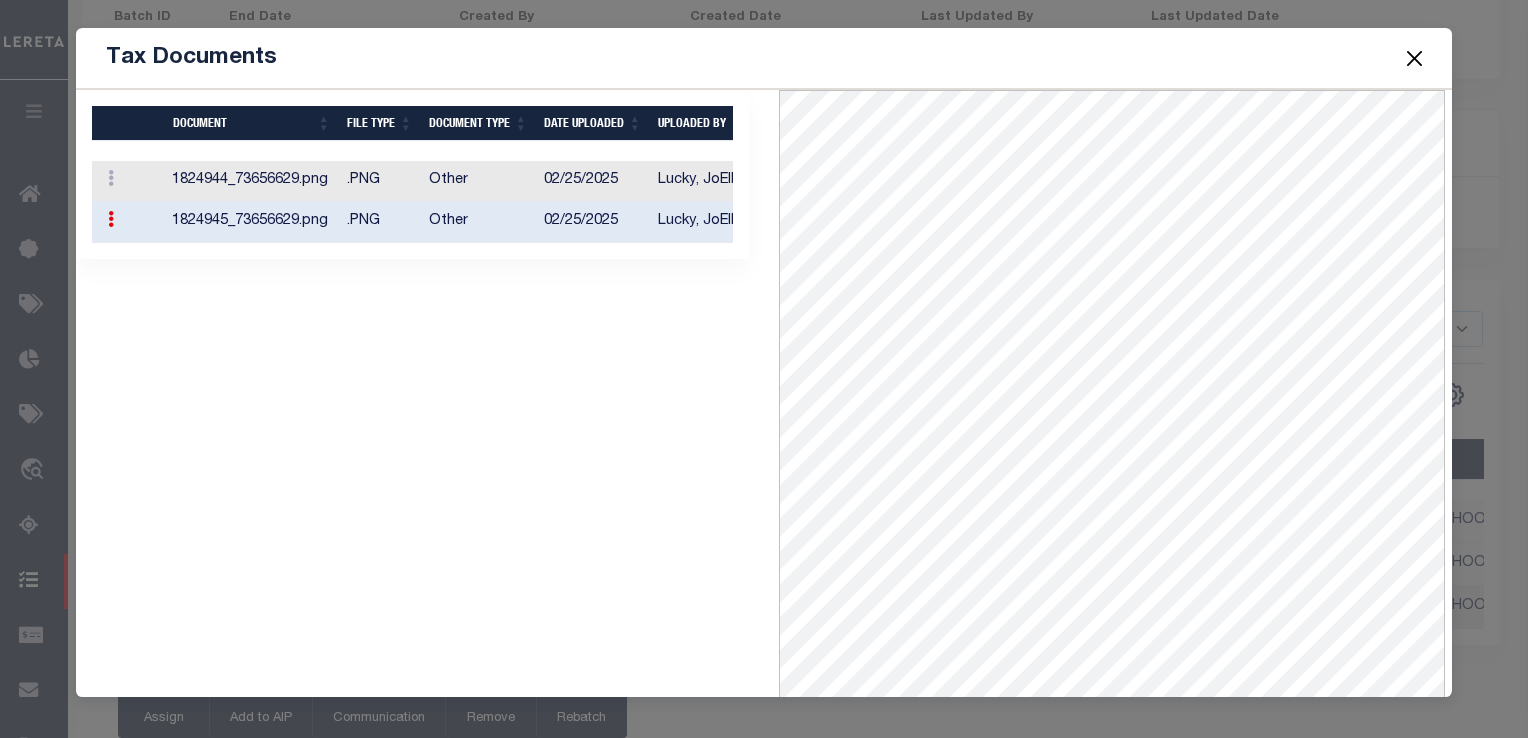 click at bounding box center (1414, 58) 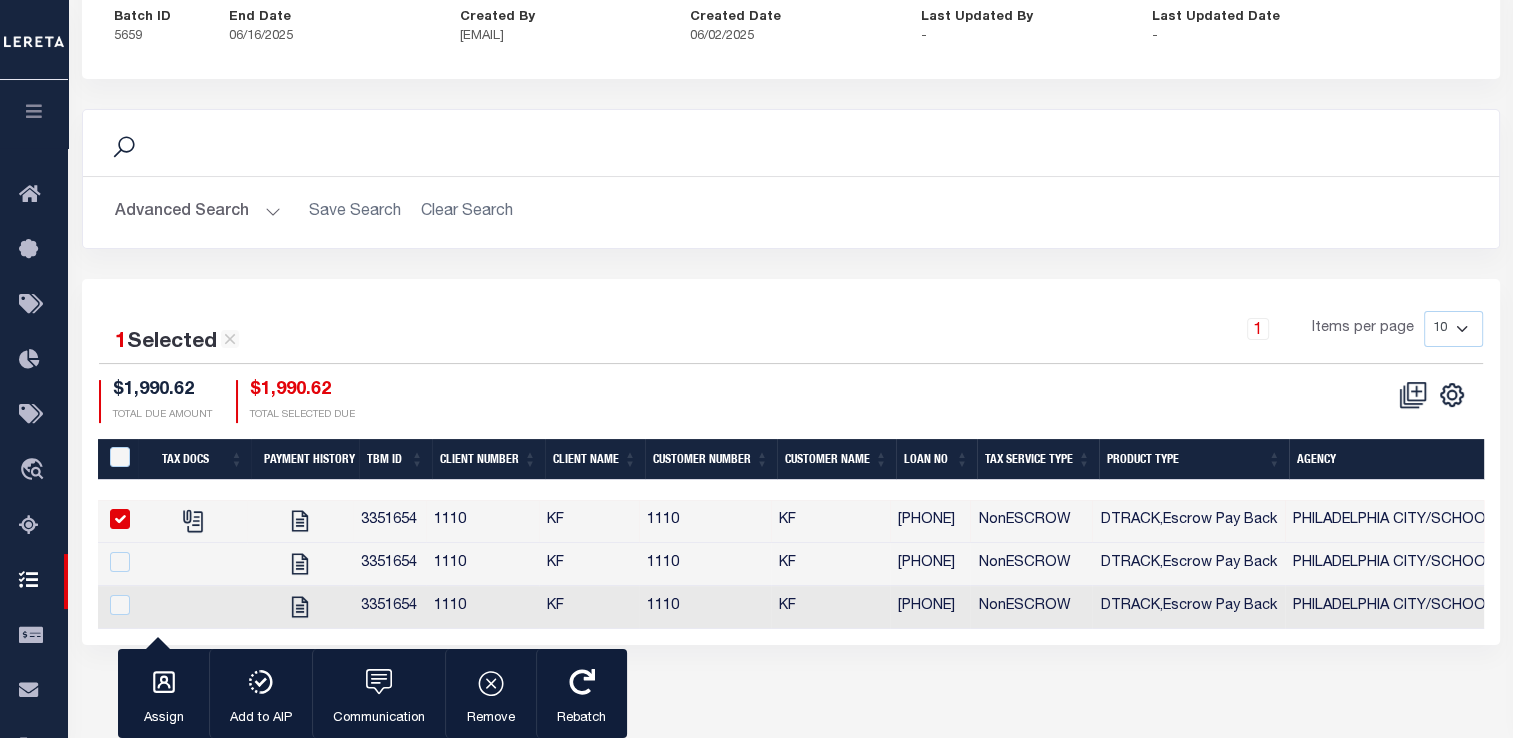 scroll, scrollTop: 321, scrollLeft: 0, axis: vertical 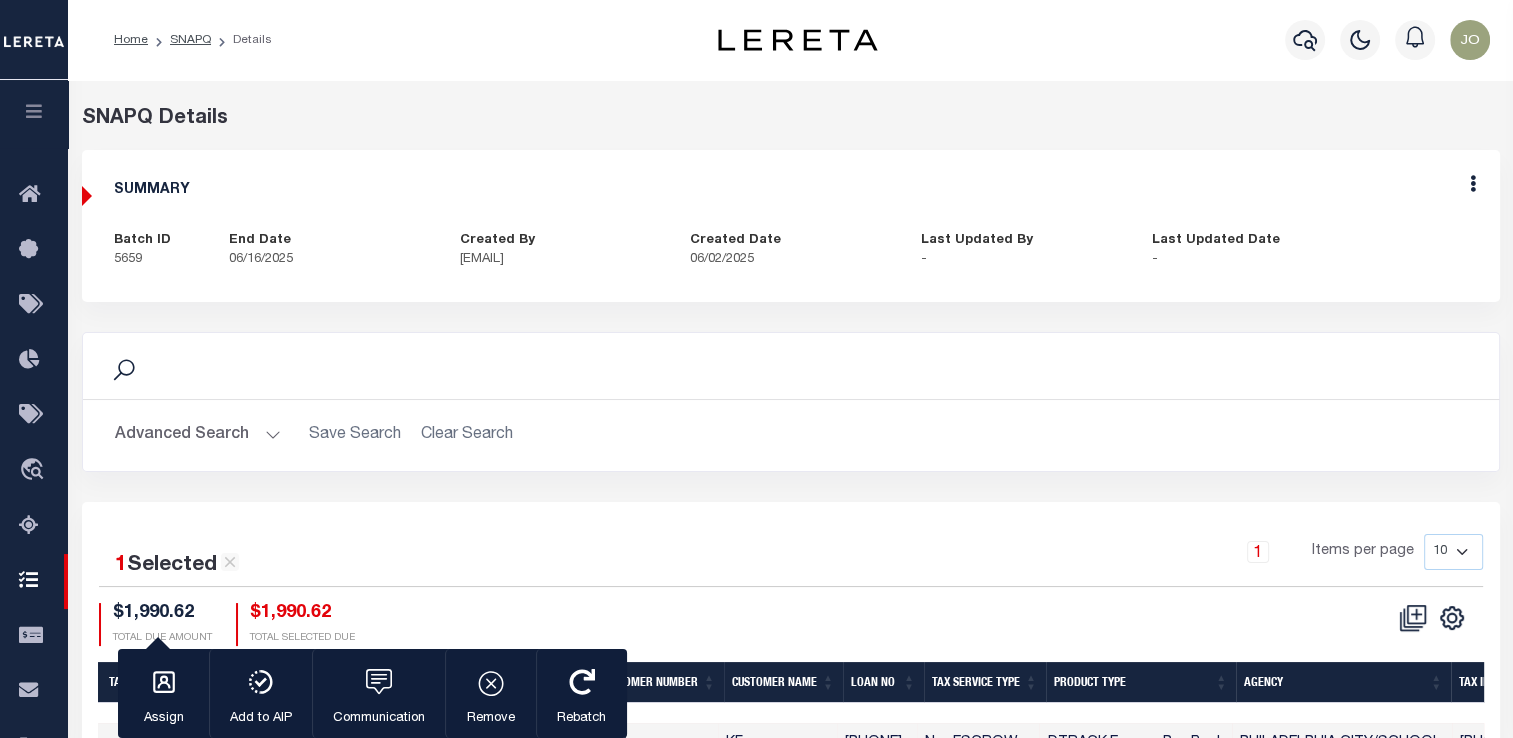click on "Advanced Search" at bounding box center [198, 435] 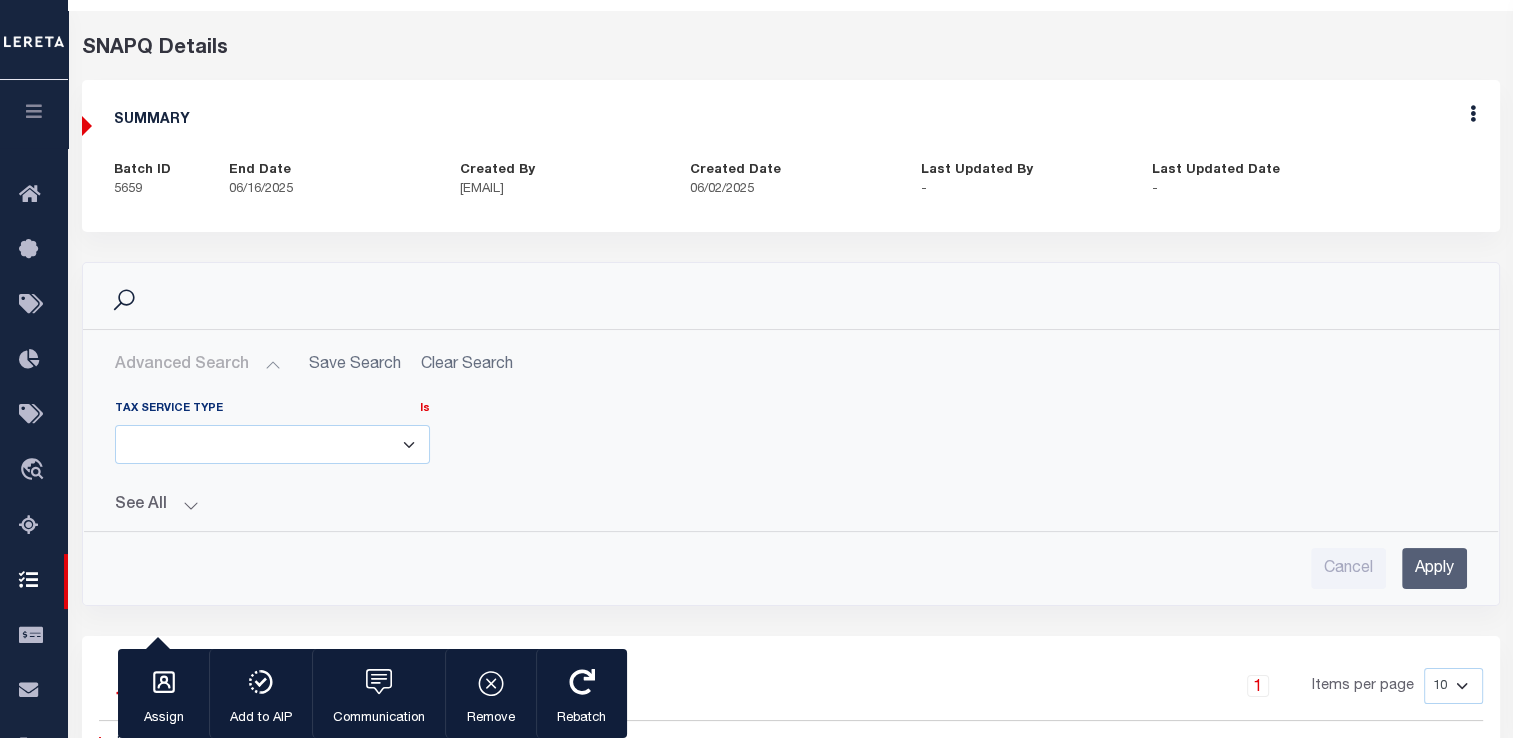scroll, scrollTop: 0, scrollLeft: 0, axis: both 